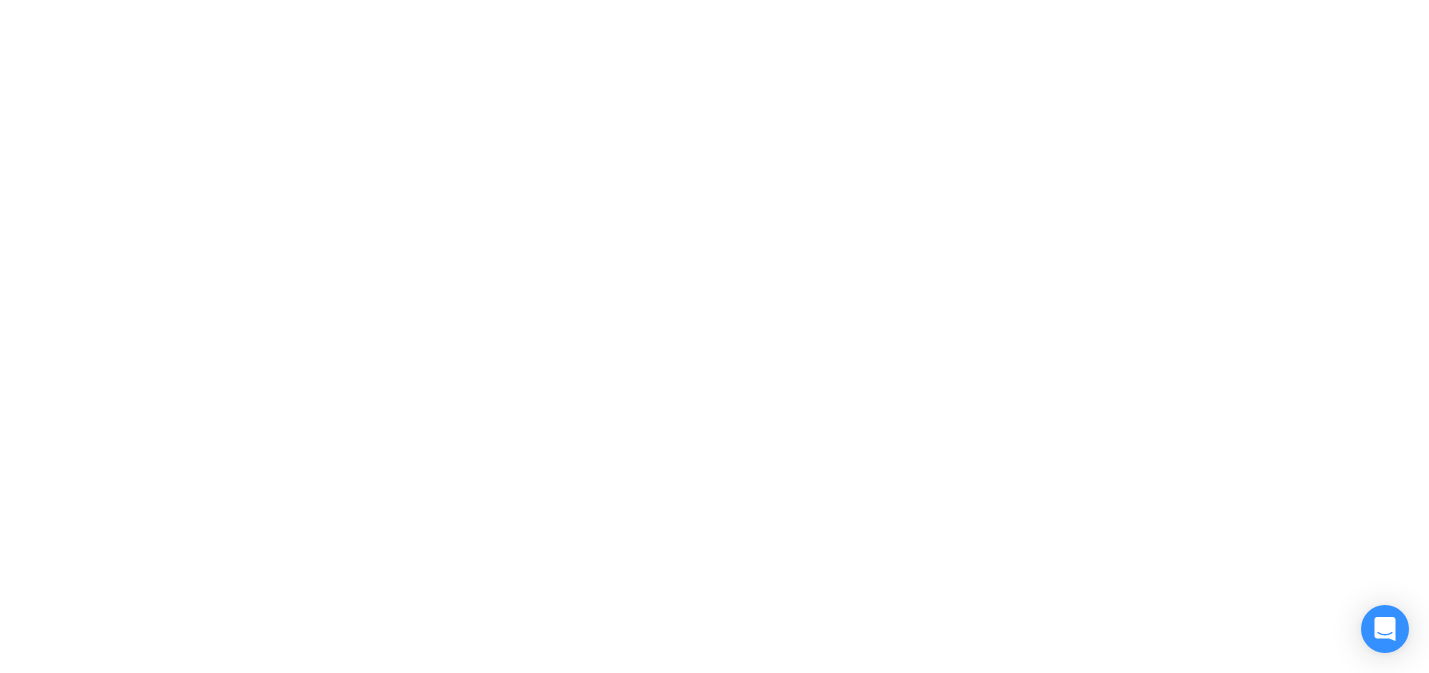 scroll, scrollTop: 0, scrollLeft: 0, axis: both 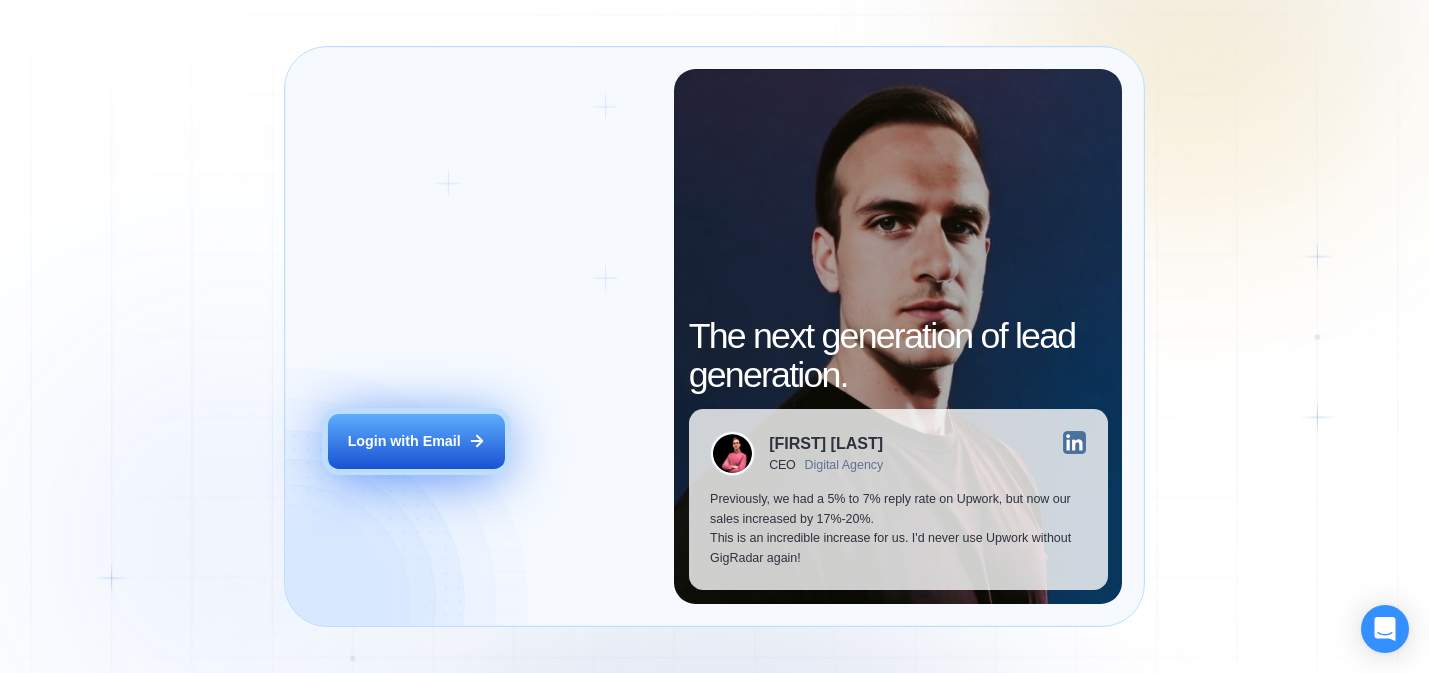 click on "Login with Email" at bounding box center [404, 442] 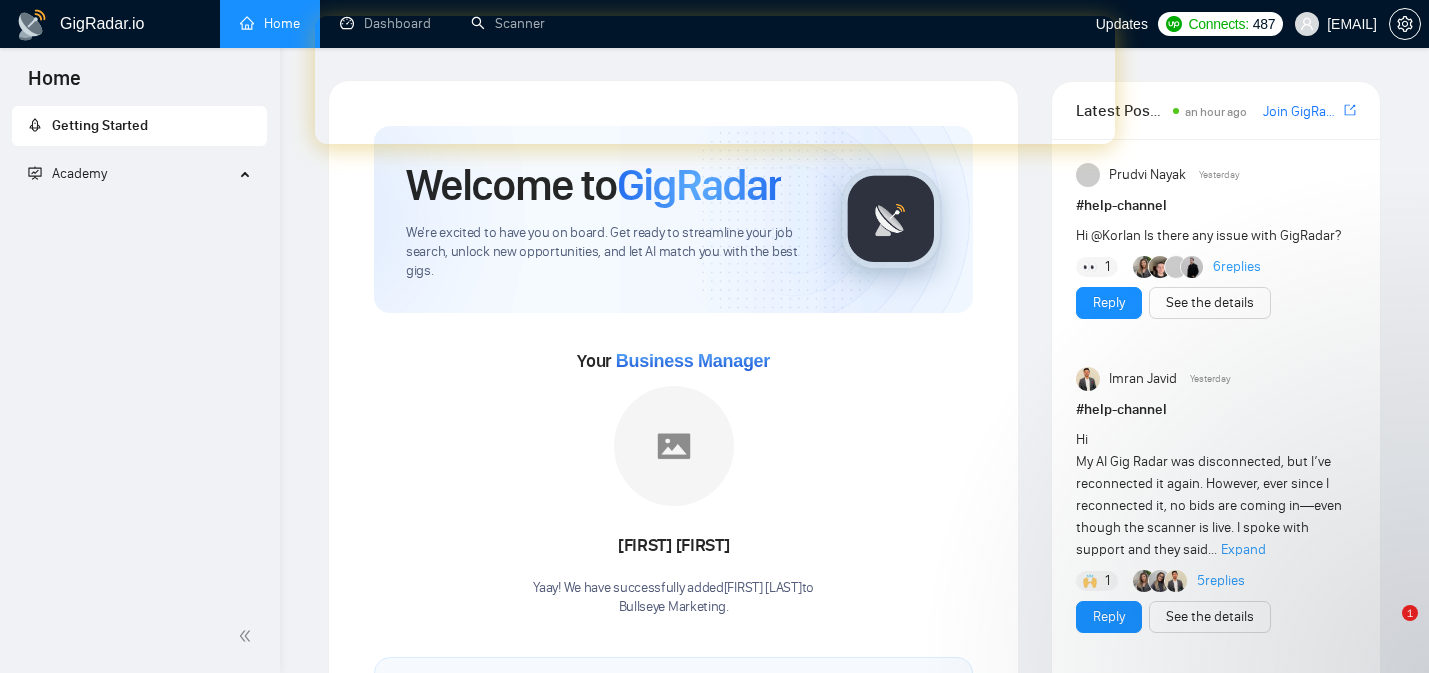 scroll, scrollTop: 0, scrollLeft: 0, axis: both 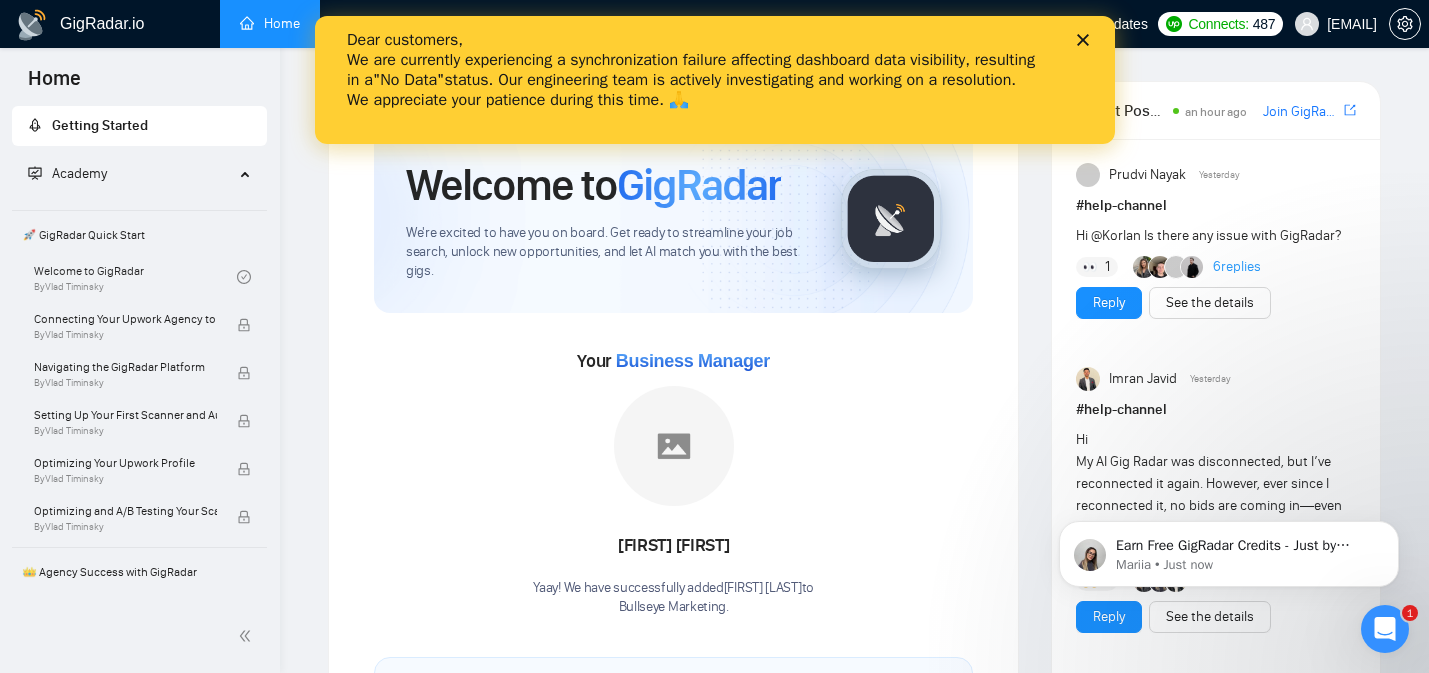 click 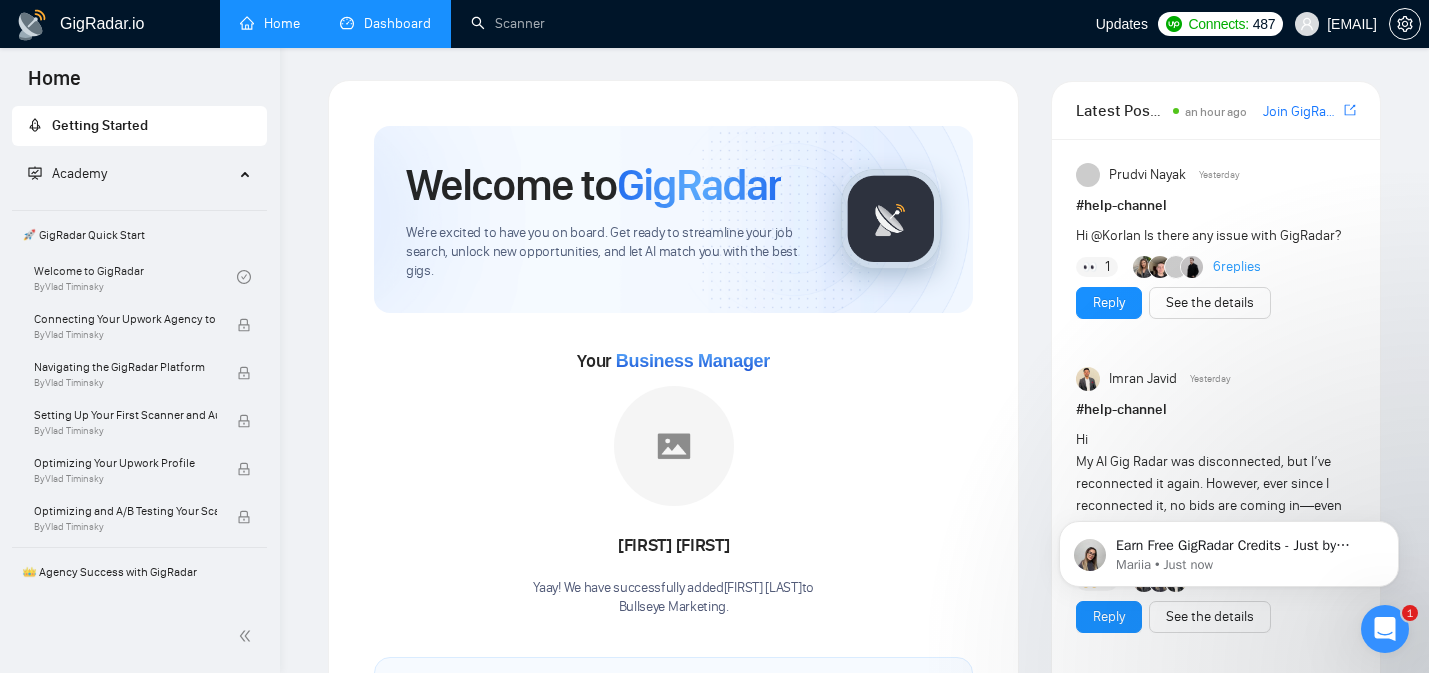 click on "Dashboard" at bounding box center (385, 23) 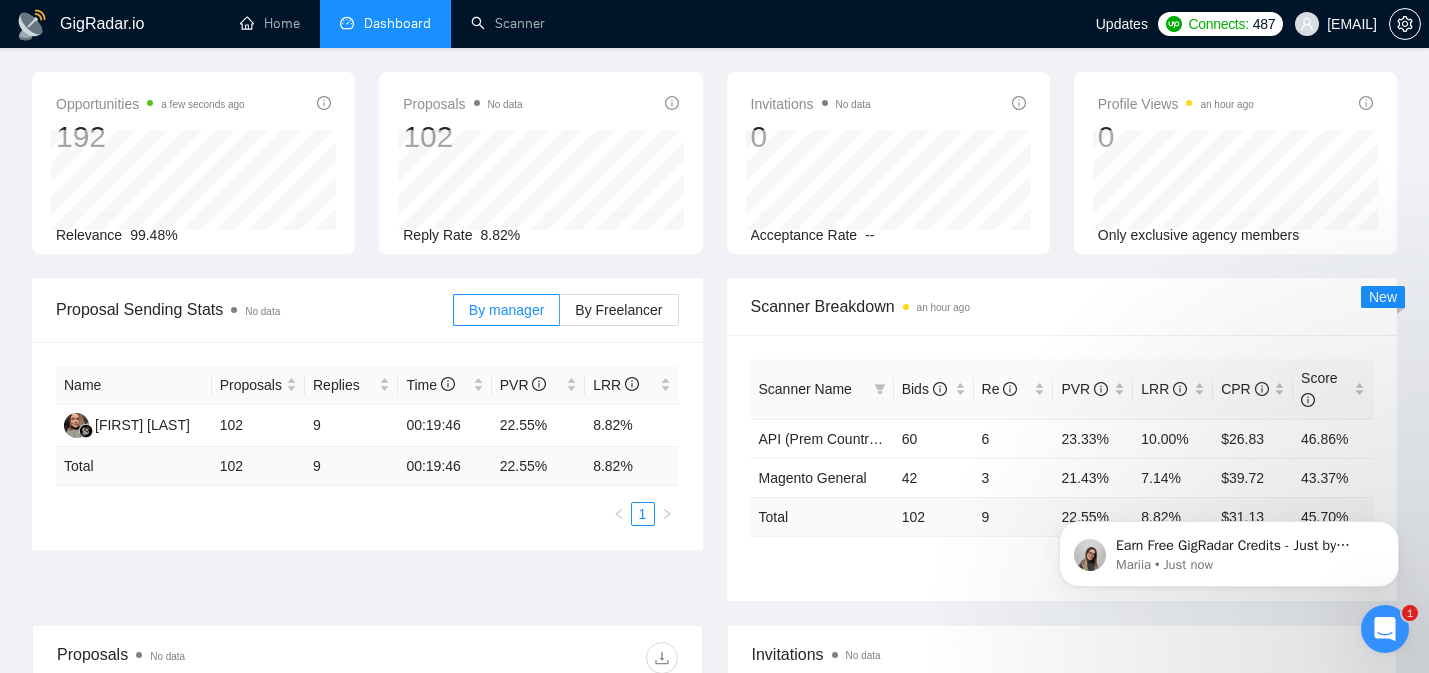 scroll, scrollTop: 0, scrollLeft: 0, axis: both 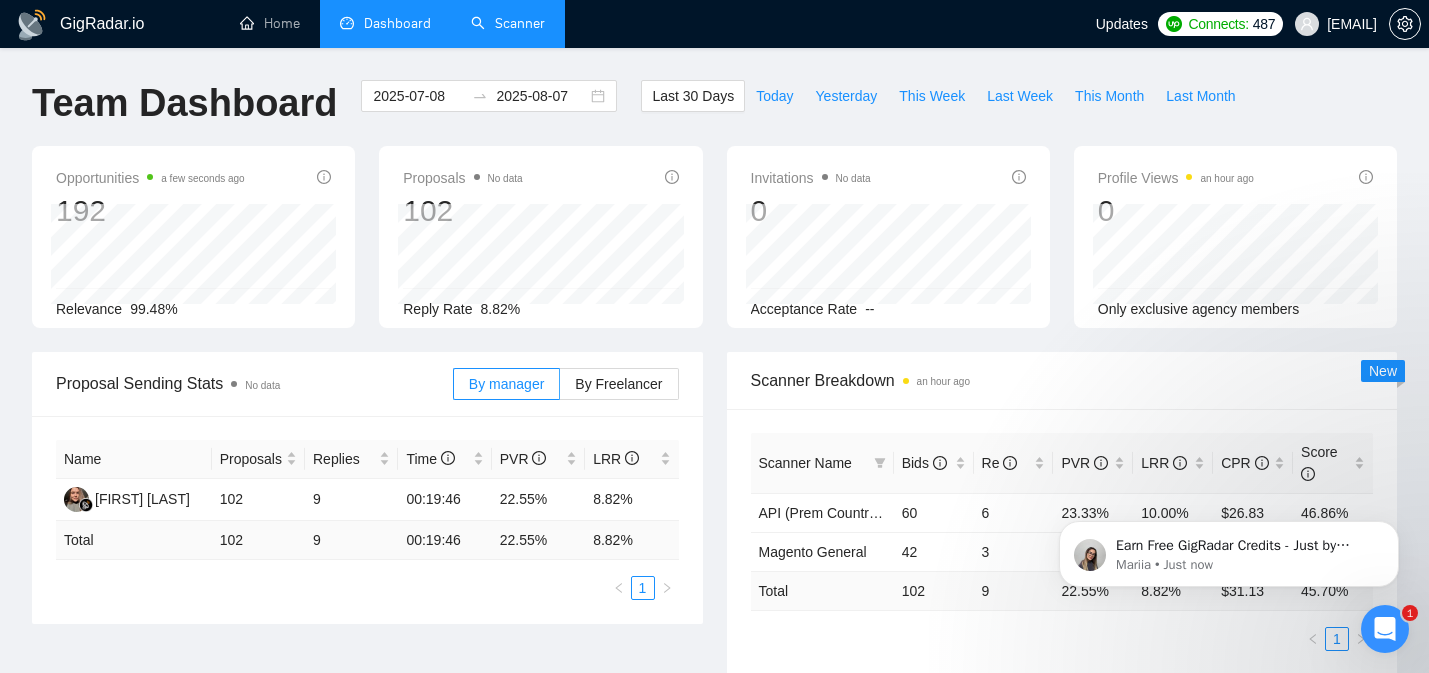 click on "Scanner" at bounding box center [508, 23] 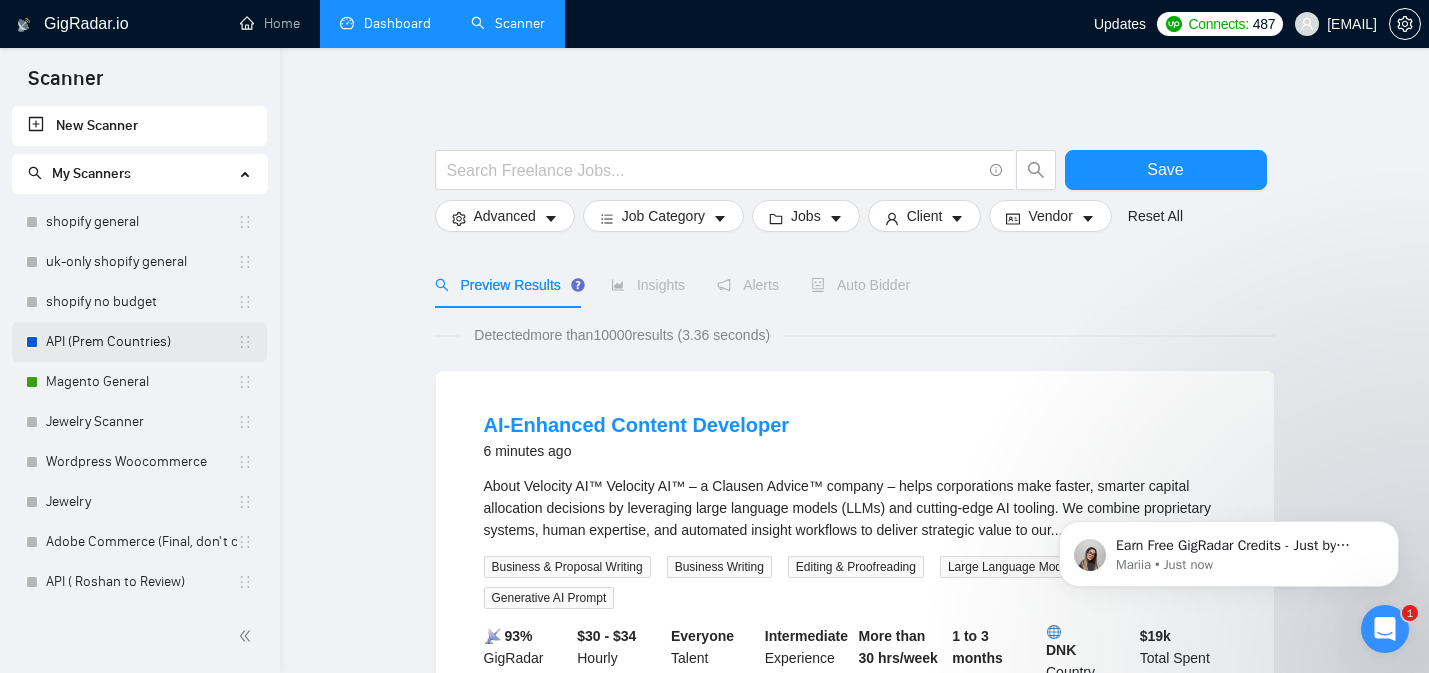 click on "API (Prem Countries)" at bounding box center [141, 342] 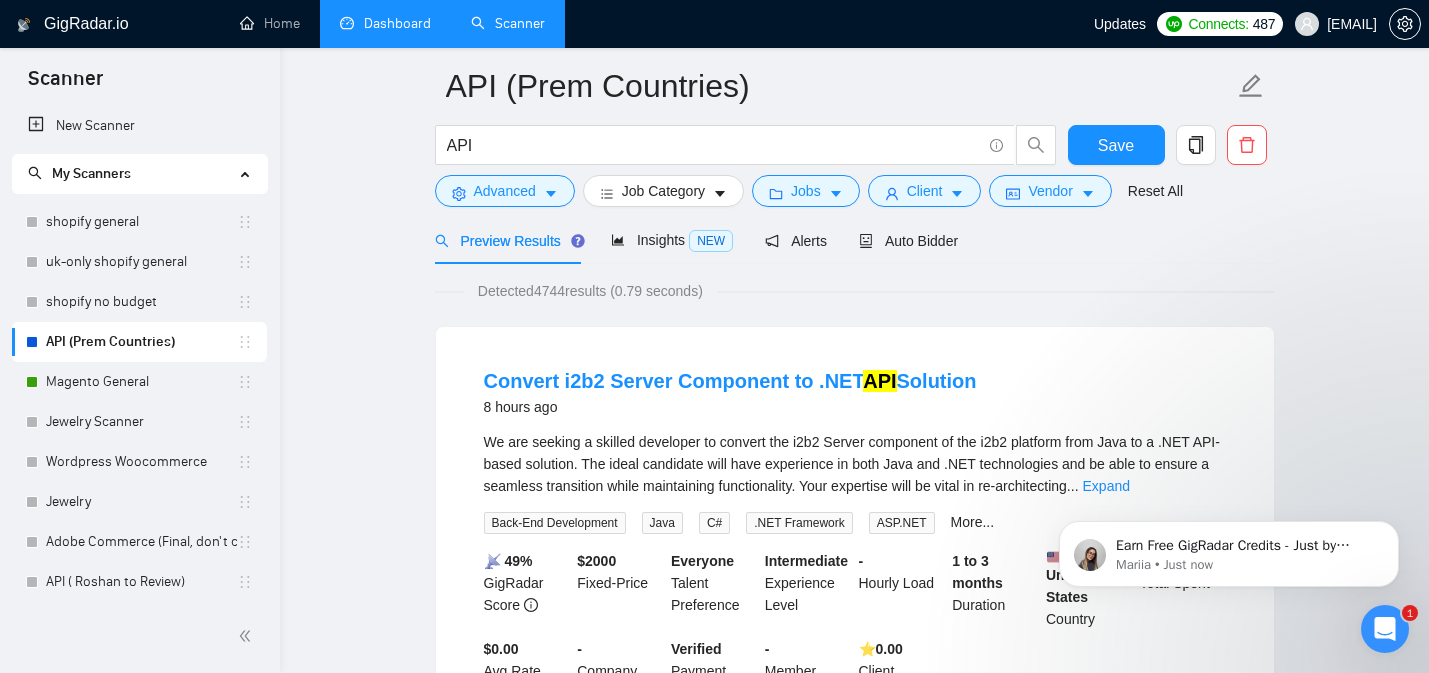 scroll, scrollTop: 78, scrollLeft: 0, axis: vertical 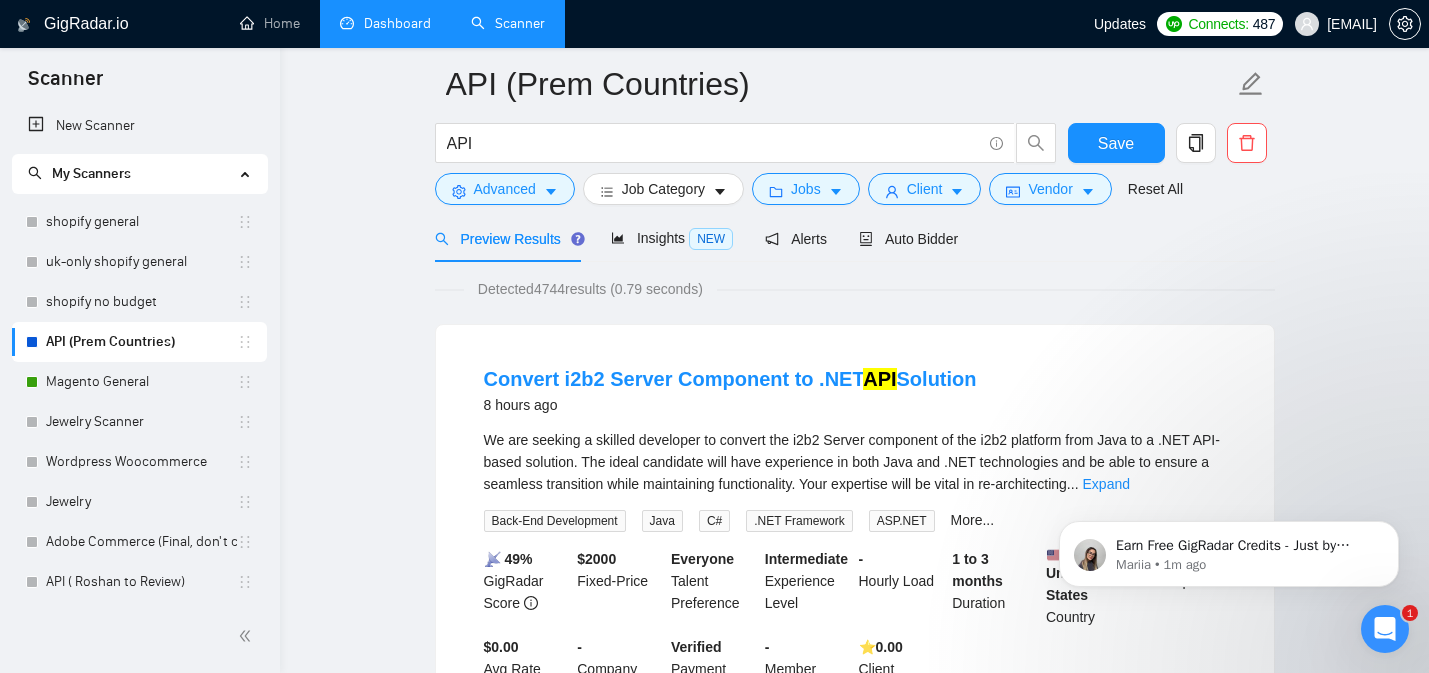 click on "Preview Results" at bounding box center [507, 239] 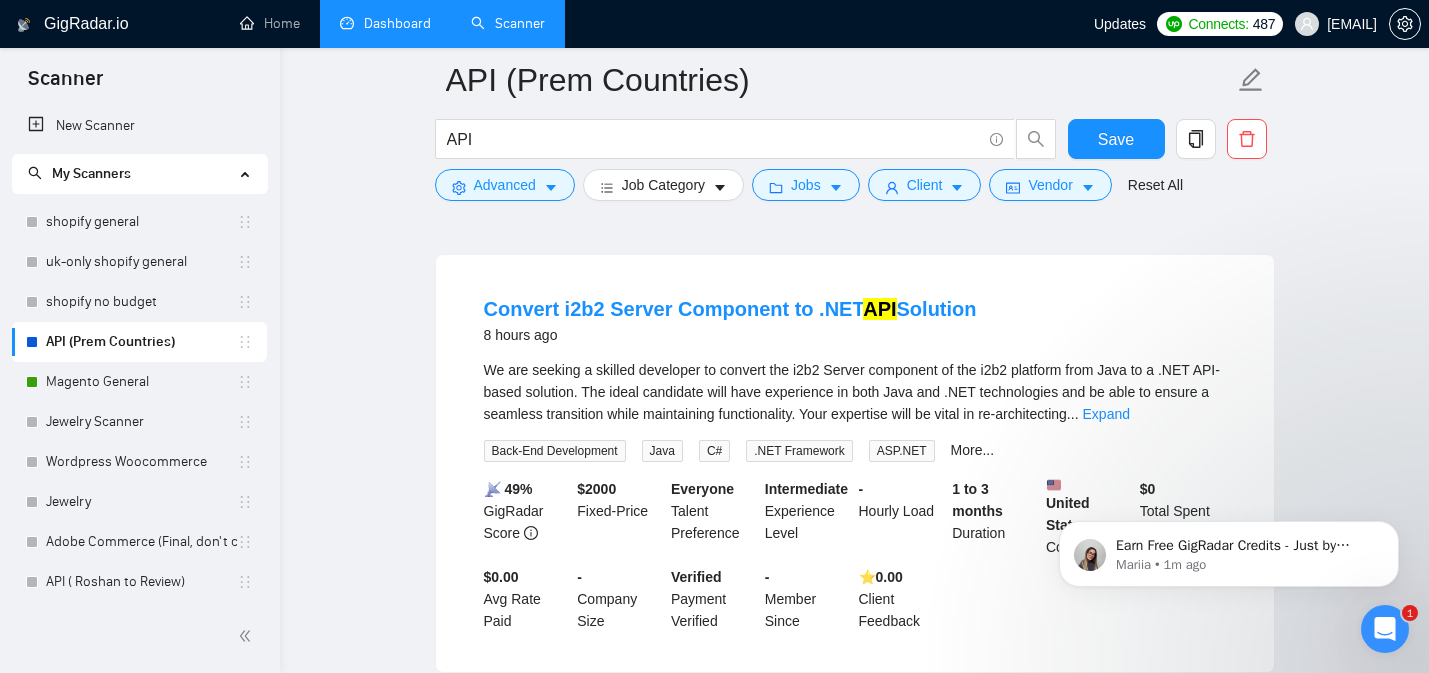 scroll, scrollTop: 117, scrollLeft: 0, axis: vertical 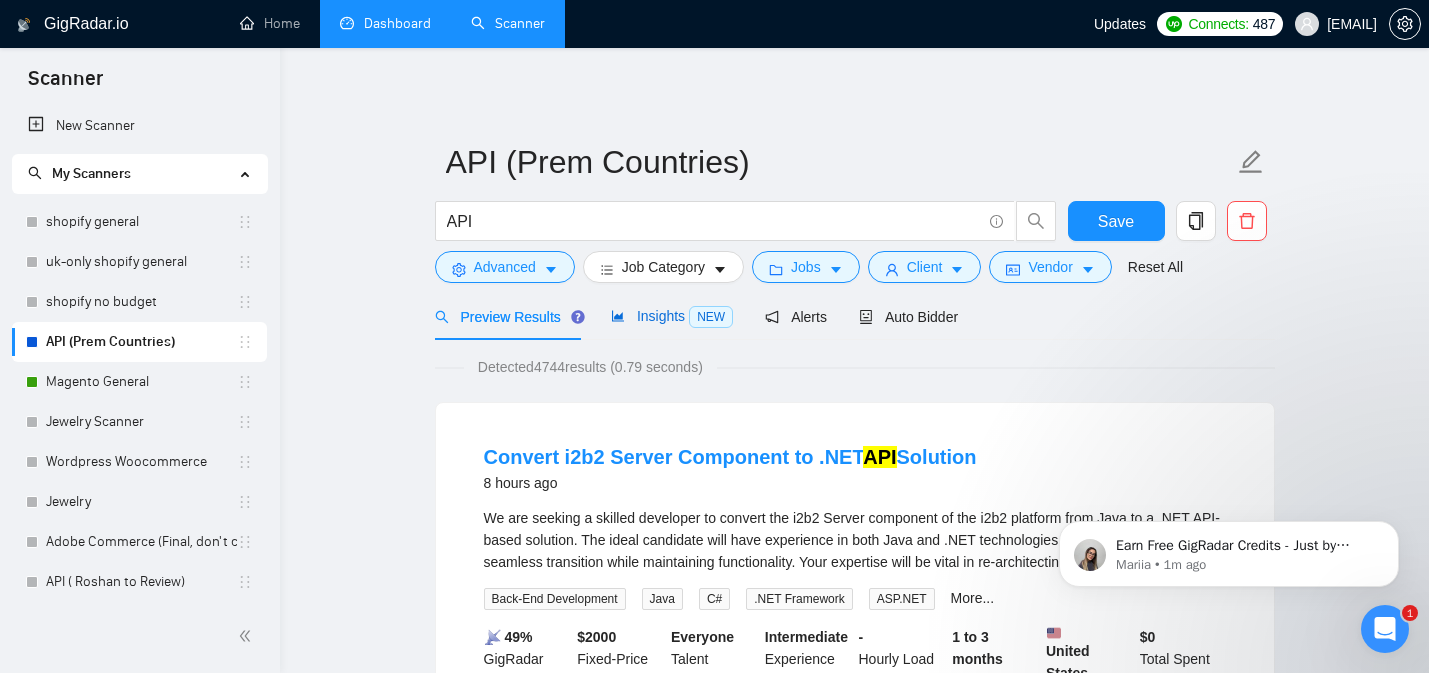 click on "Insights NEW" at bounding box center [672, 316] 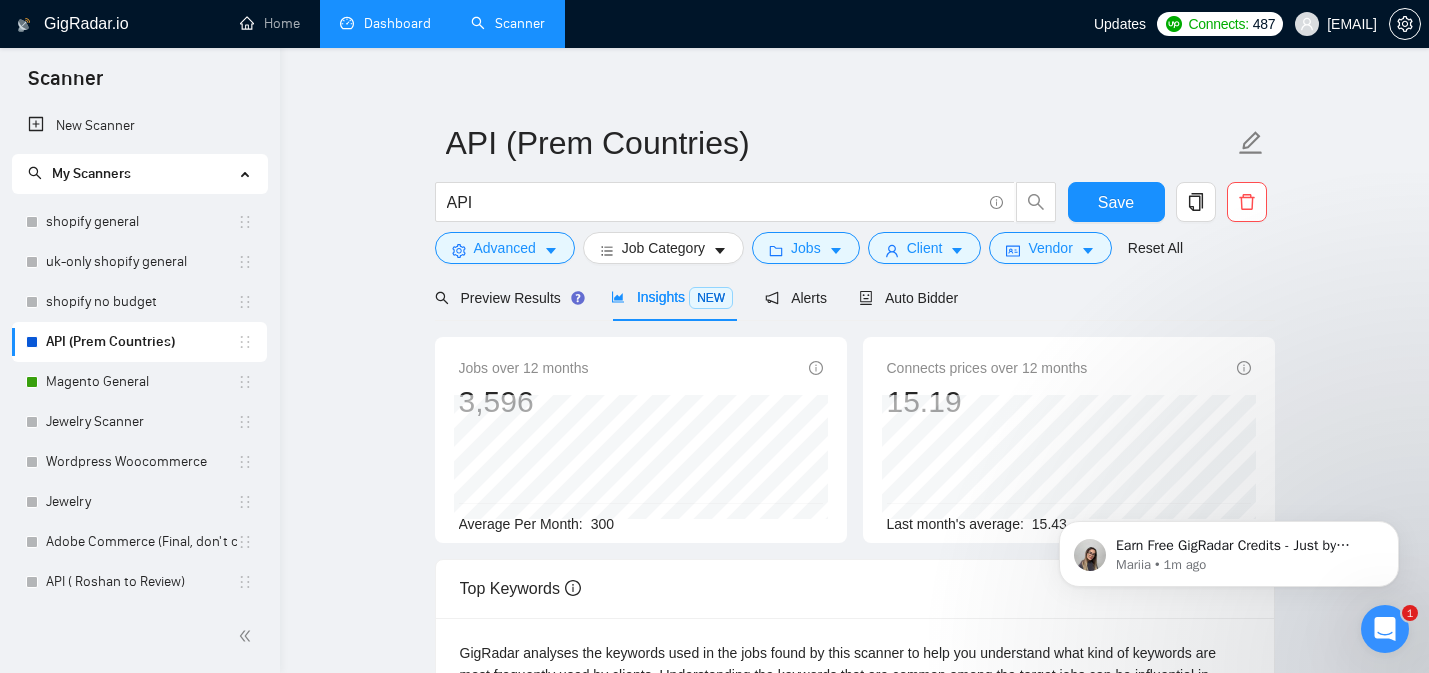 scroll, scrollTop: 0, scrollLeft: 0, axis: both 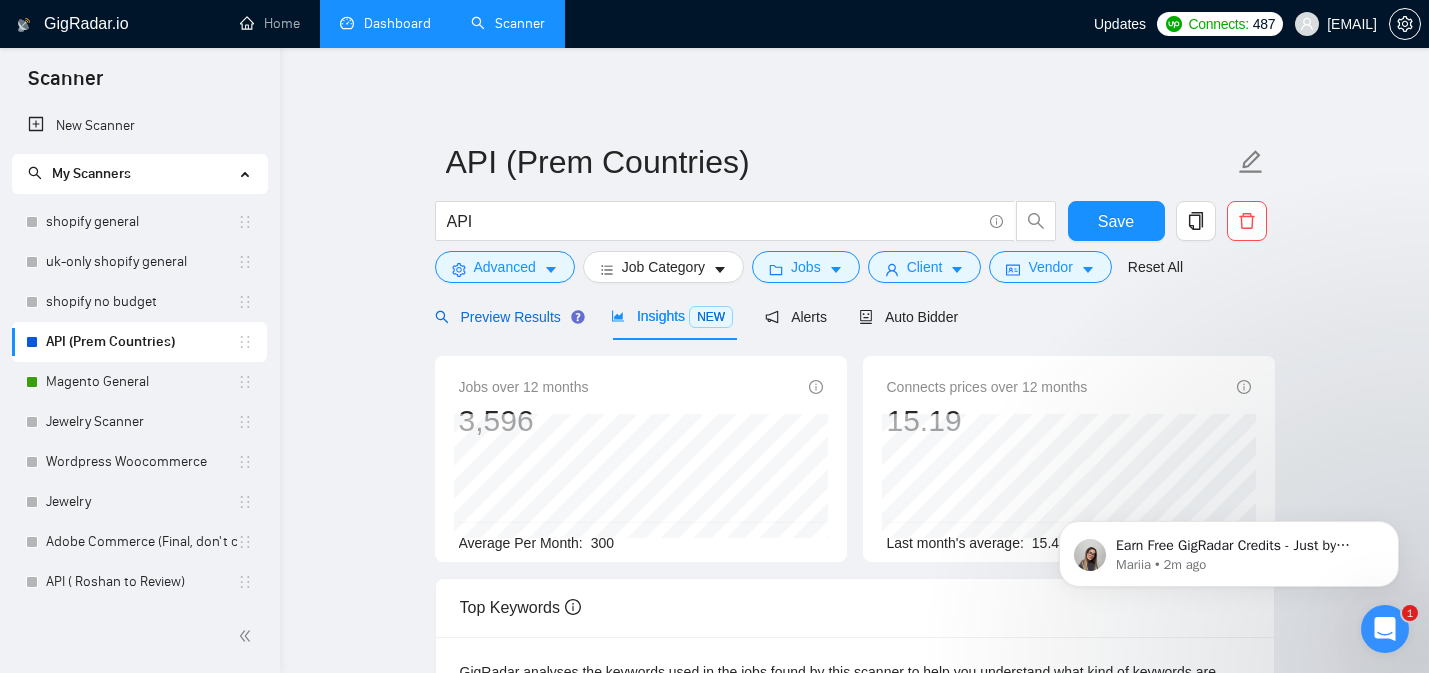 click on "Preview Results" at bounding box center [507, 317] 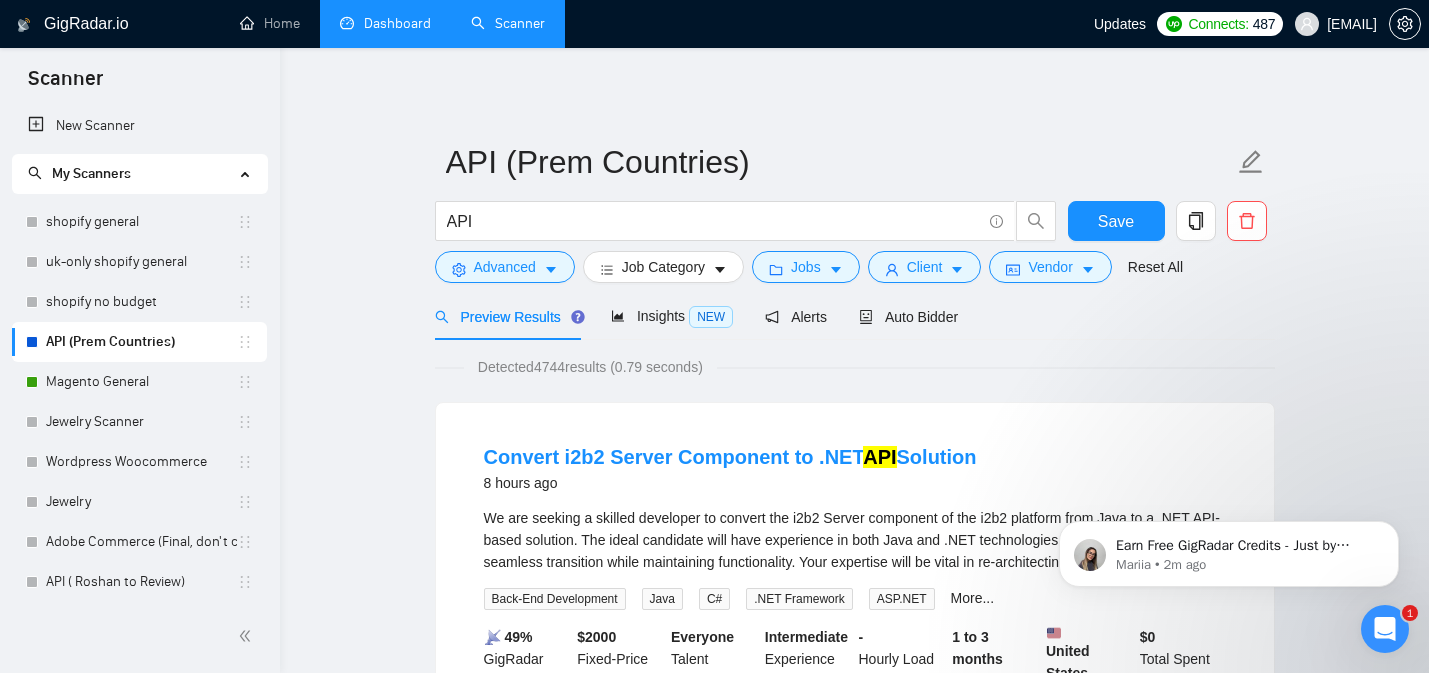 scroll, scrollTop: 65, scrollLeft: 0, axis: vertical 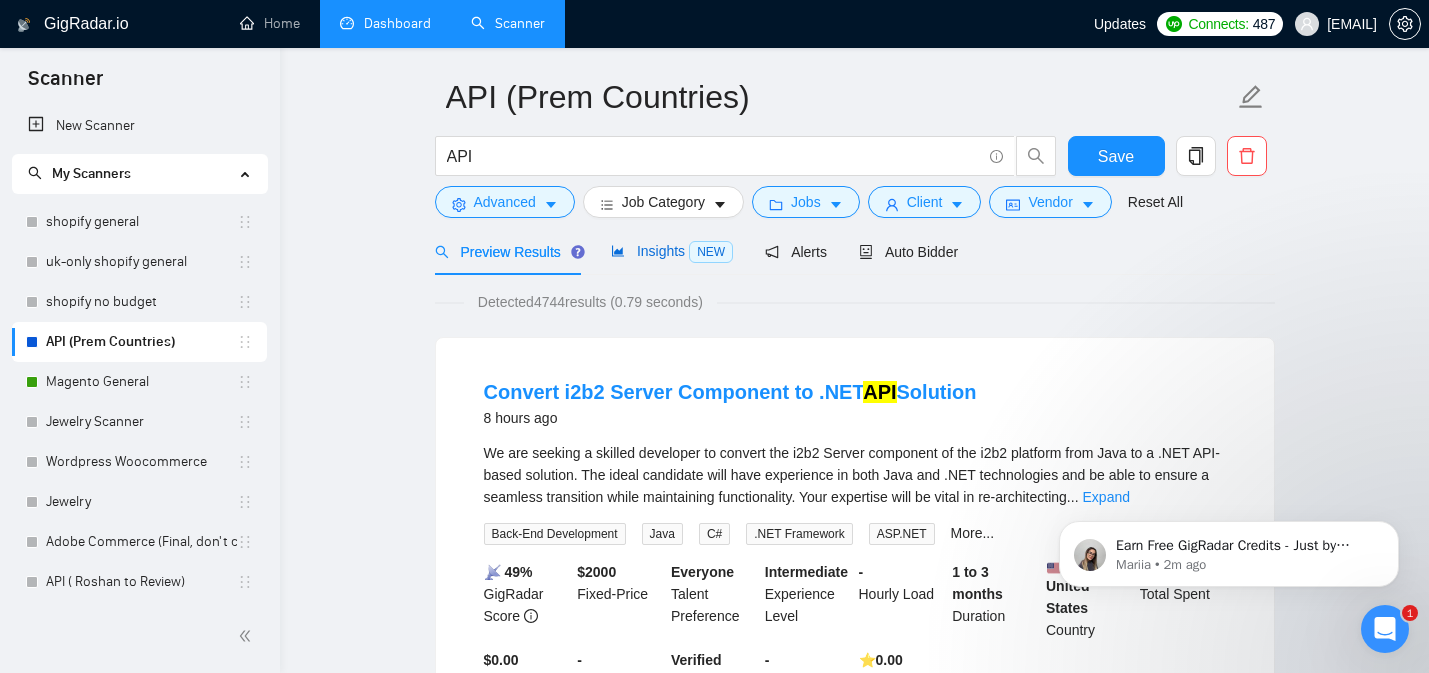 click on "Insights NEW" at bounding box center (672, 251) 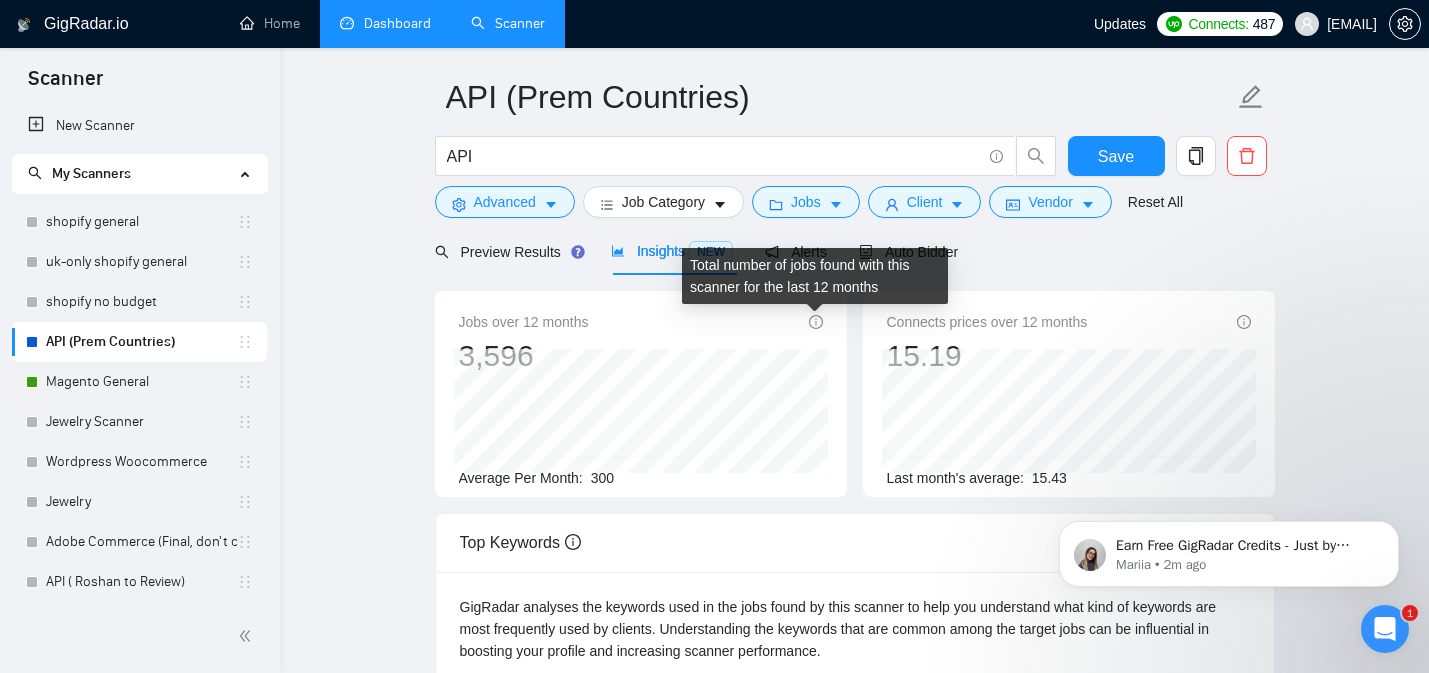 click 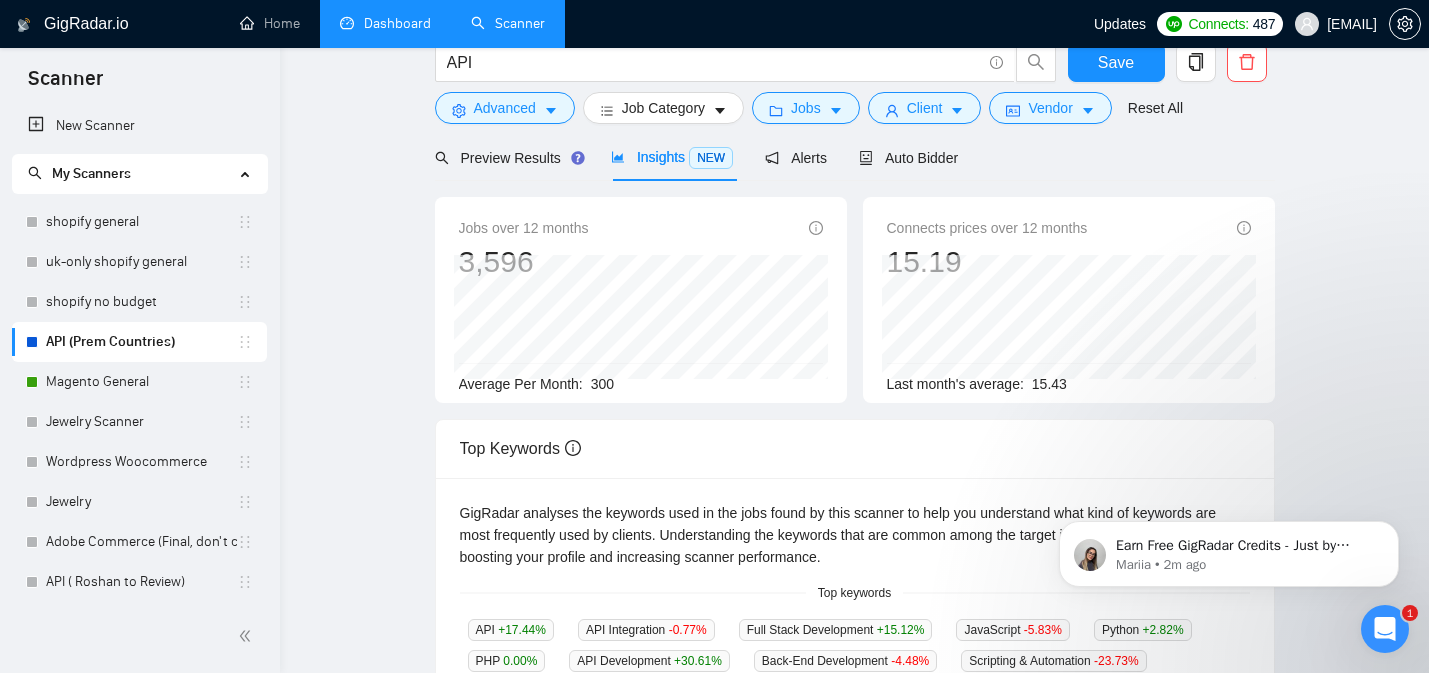 scroll, scrollTop: 0, scrollLeft: 0, axis: both 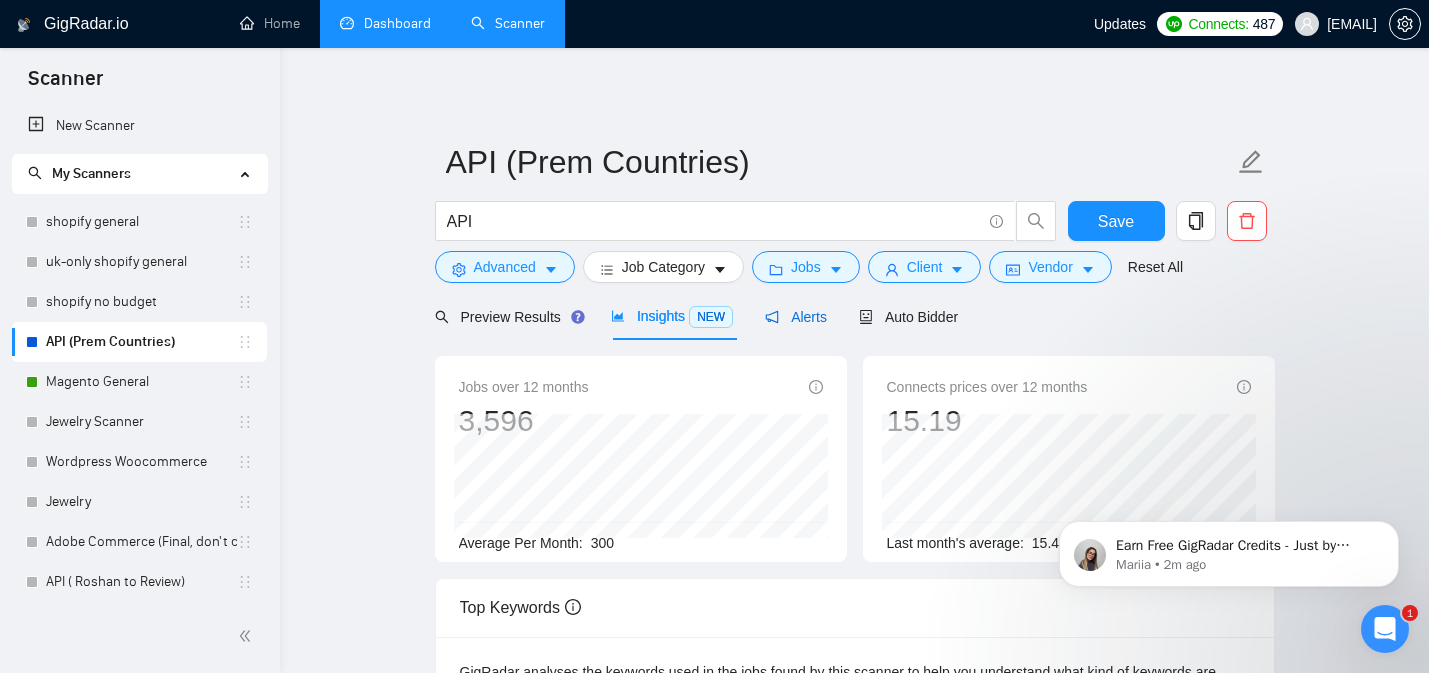 click on "Alerts" at bounding box center (796, 317) 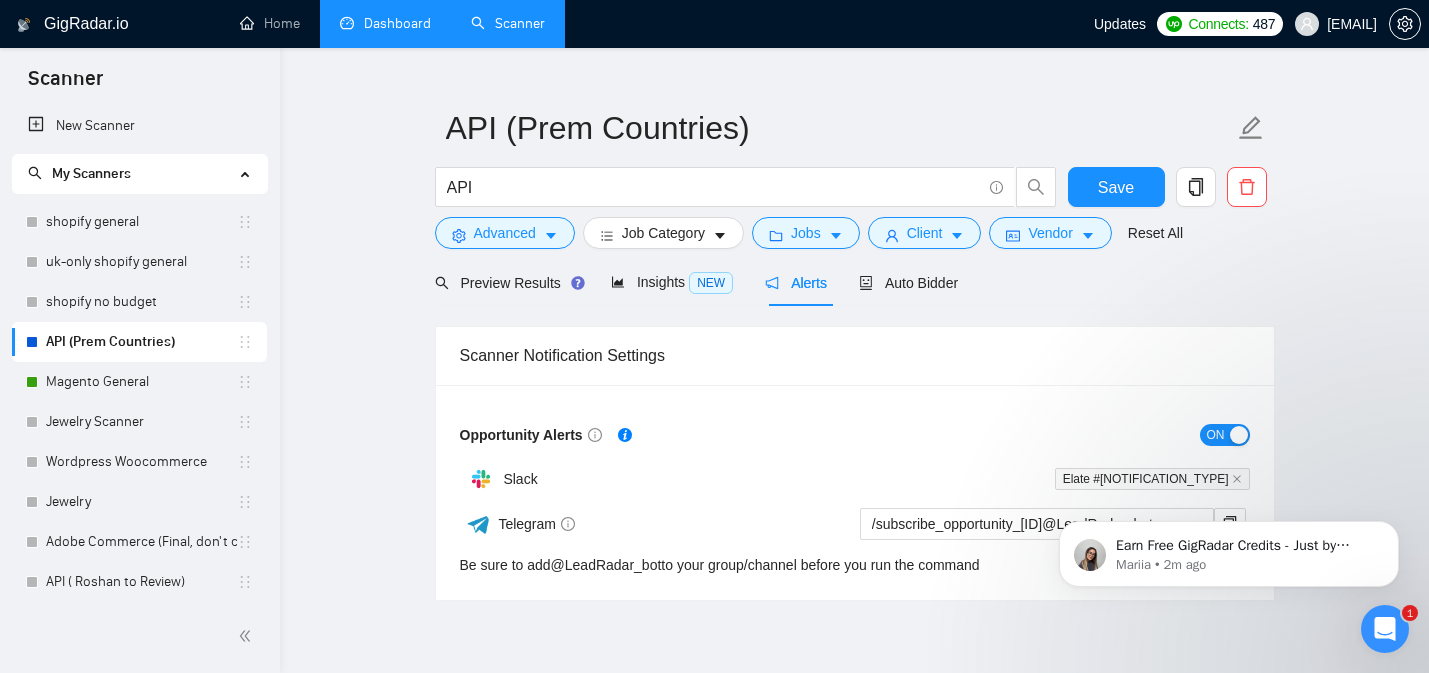 scroll, scrollTop: 0, scrollLeft: 0, axis: both 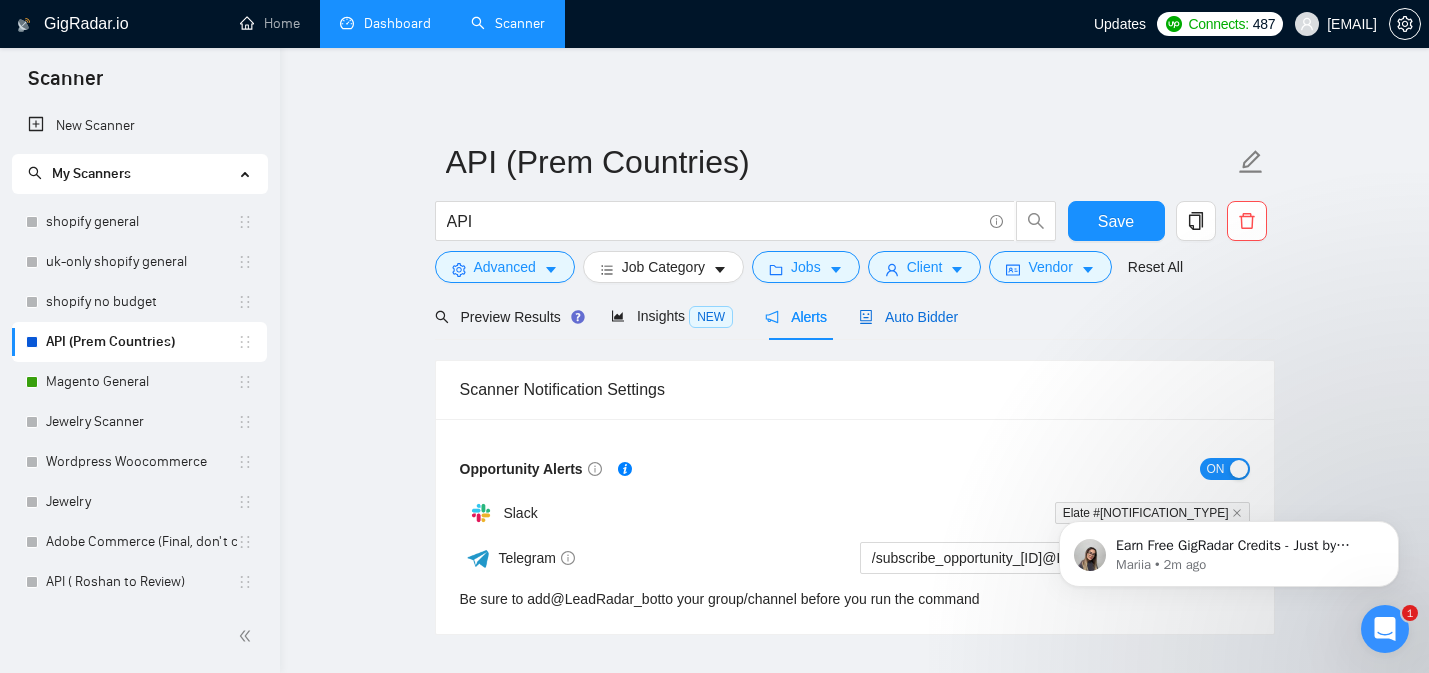 click on "Auto Bidder" at bounding box center (908, 317) 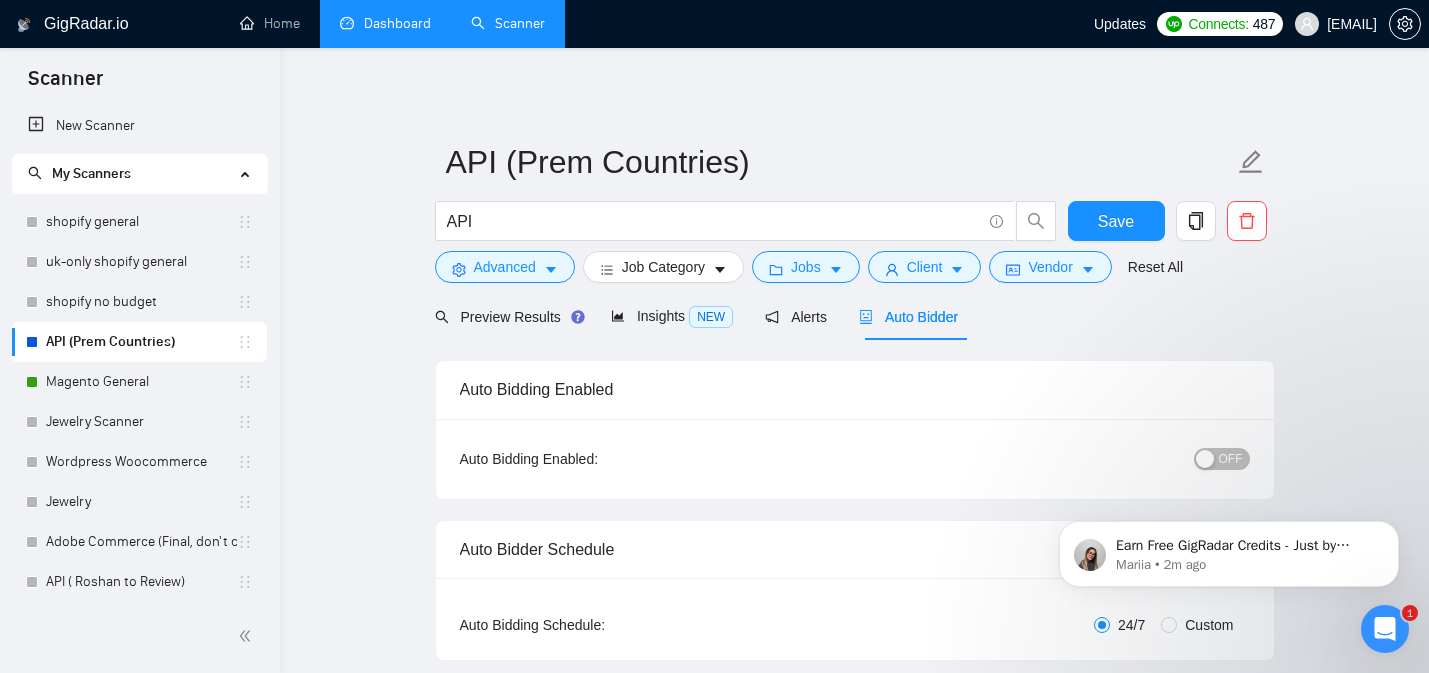 type 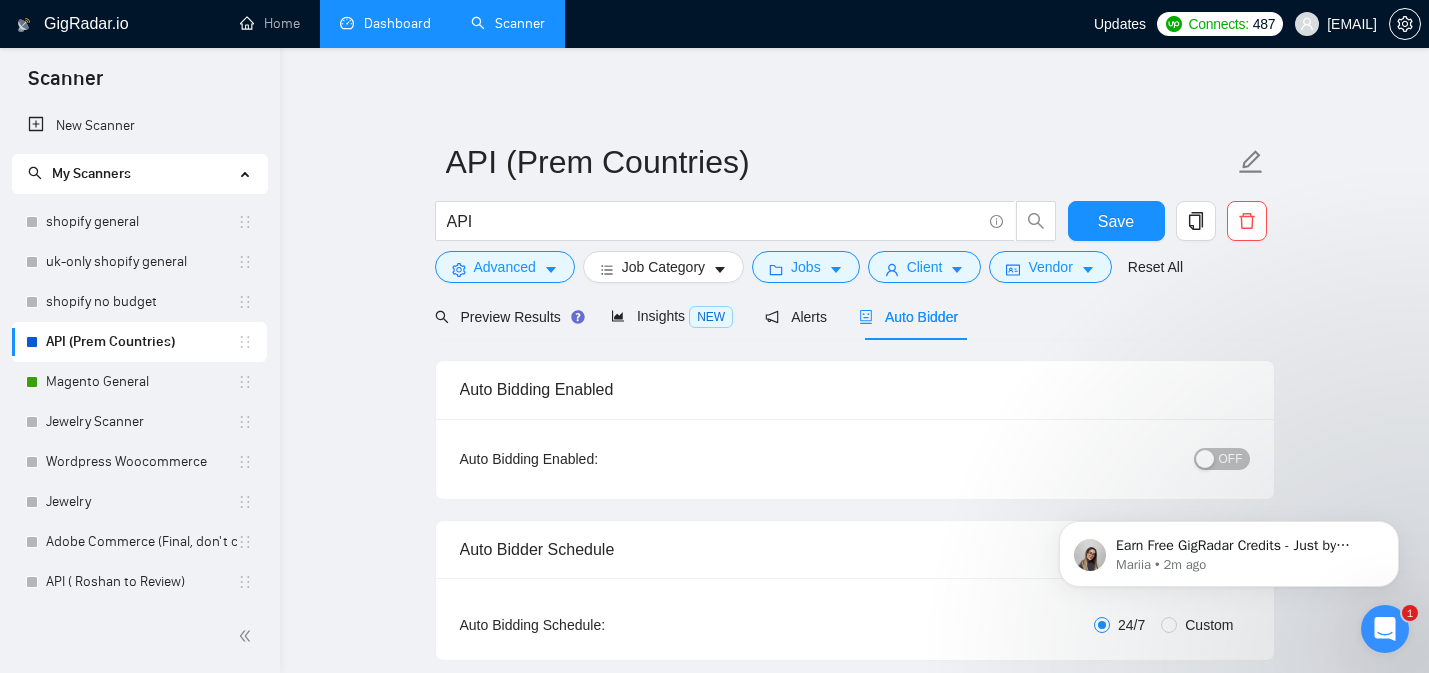 type 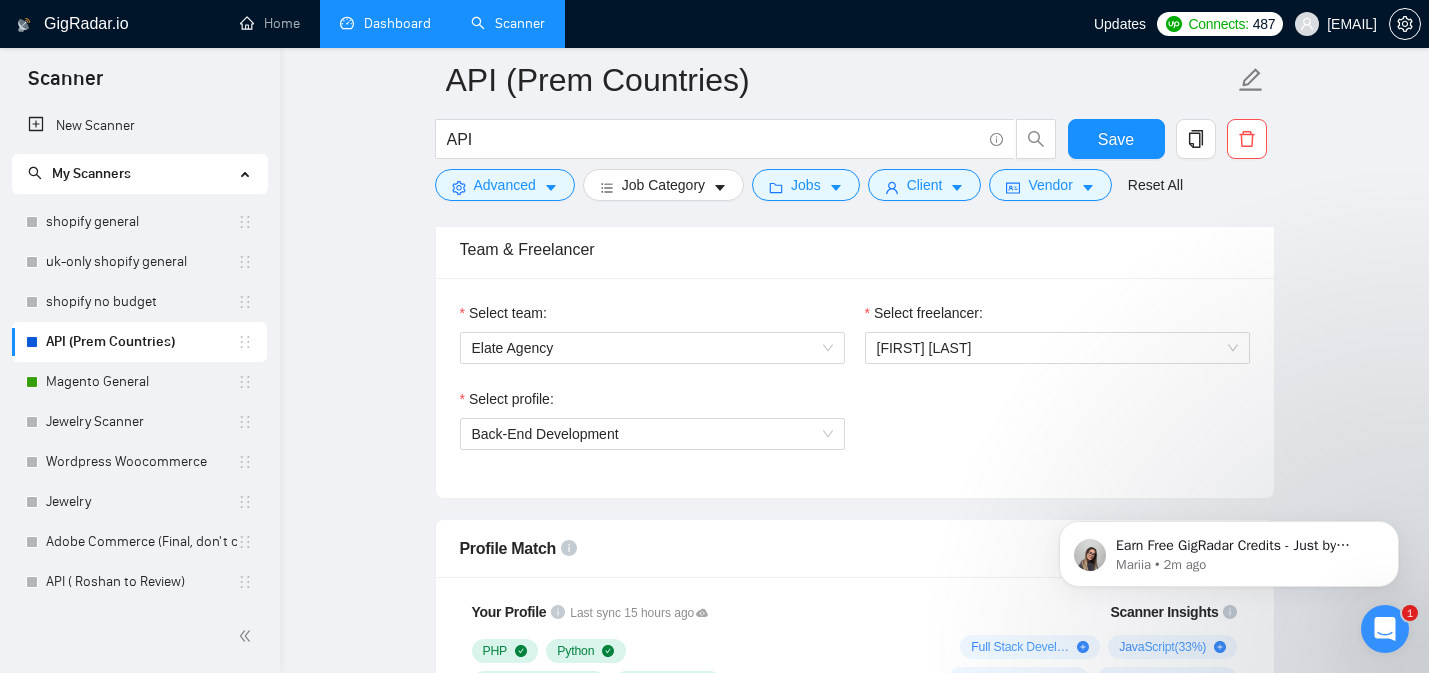 scroll, scrollTop: 1016, scrollLeft: 0, axis: vertical 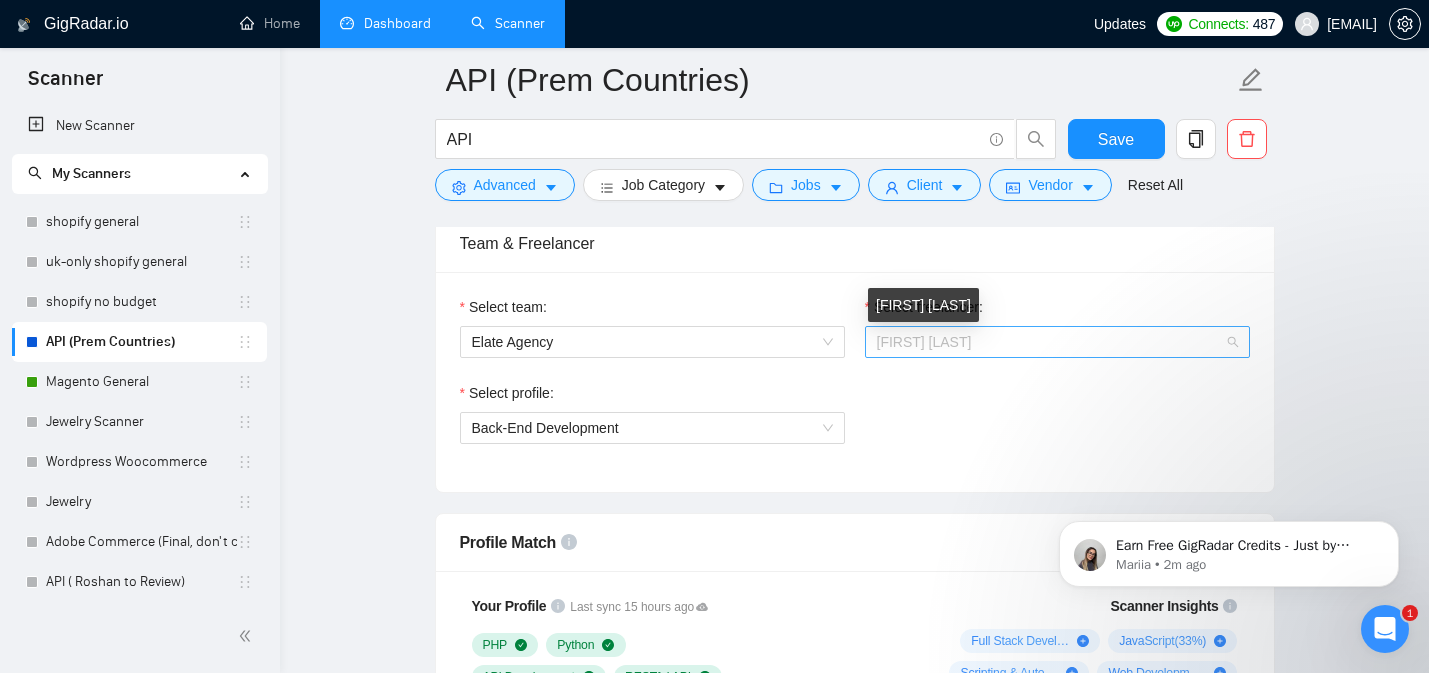 click on "[FIRST] [LAST]" at bounding box center [924, 342] 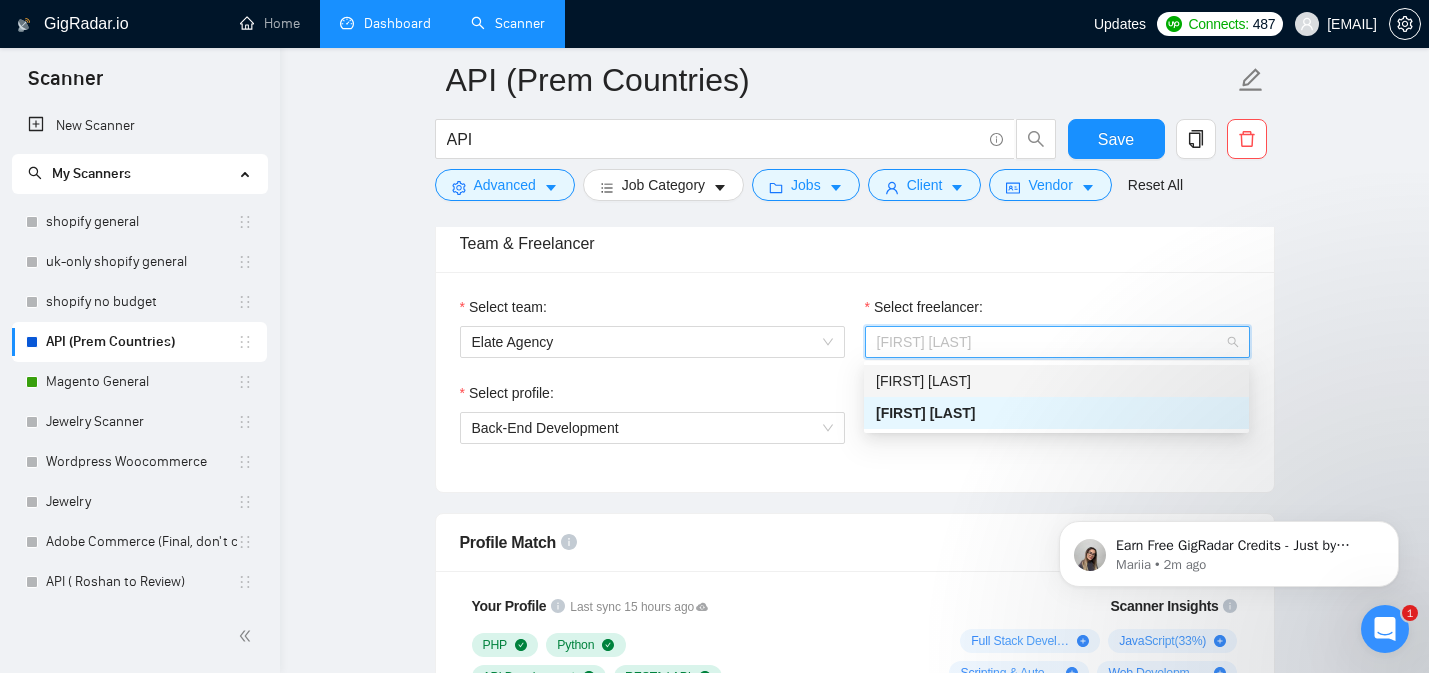 click on "[FIRST] [LAST]" at bounding box center [923, 381] 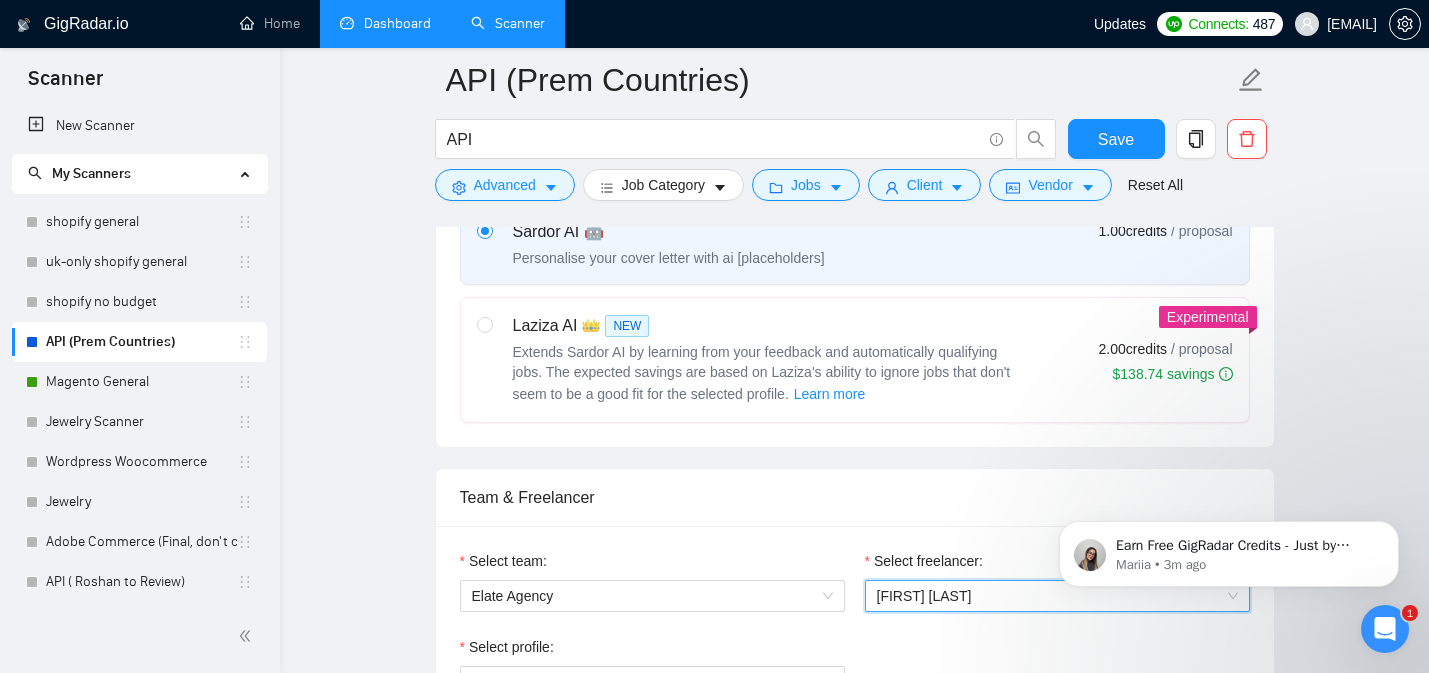 scroll, scrollTop: 777, scrollLeft: 0, axis: vertical 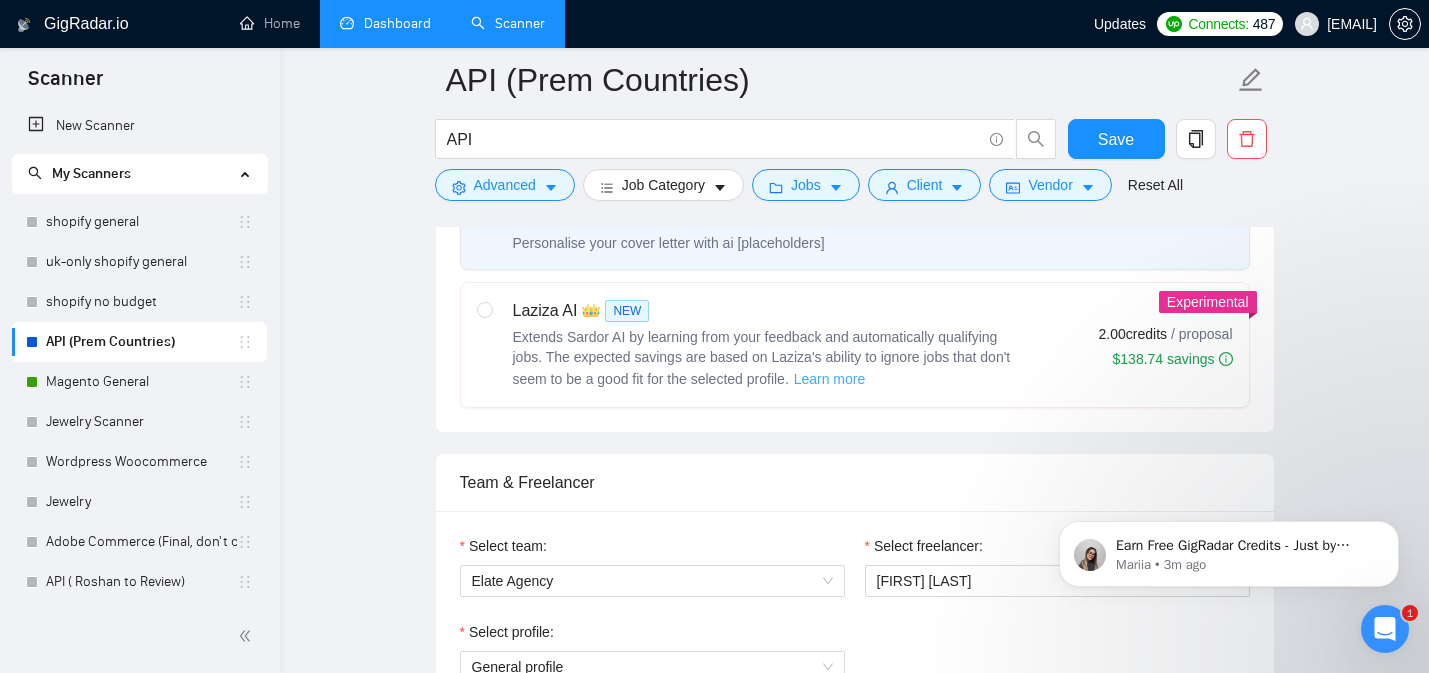 click on "Learn more" at bounding box center (830, 379) 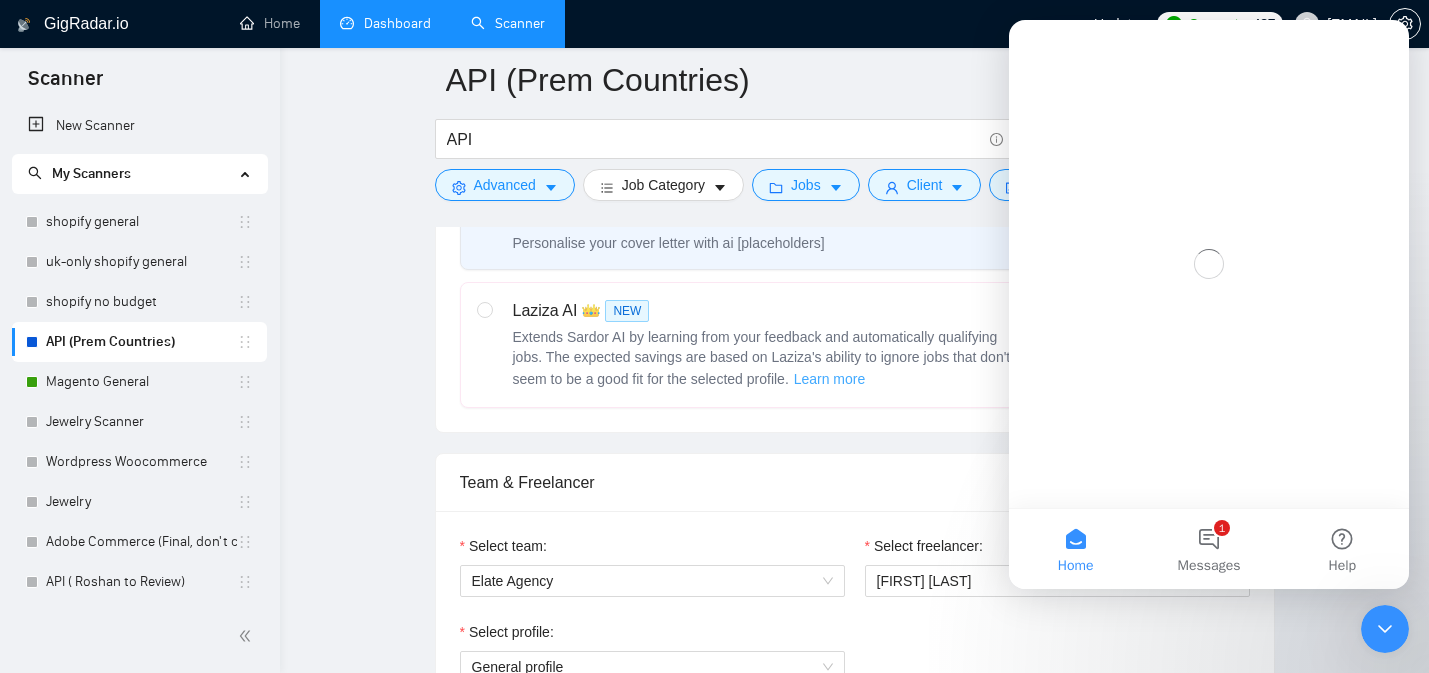 scroll, scrollTop: 0, scrollLeft: 0, axis: both 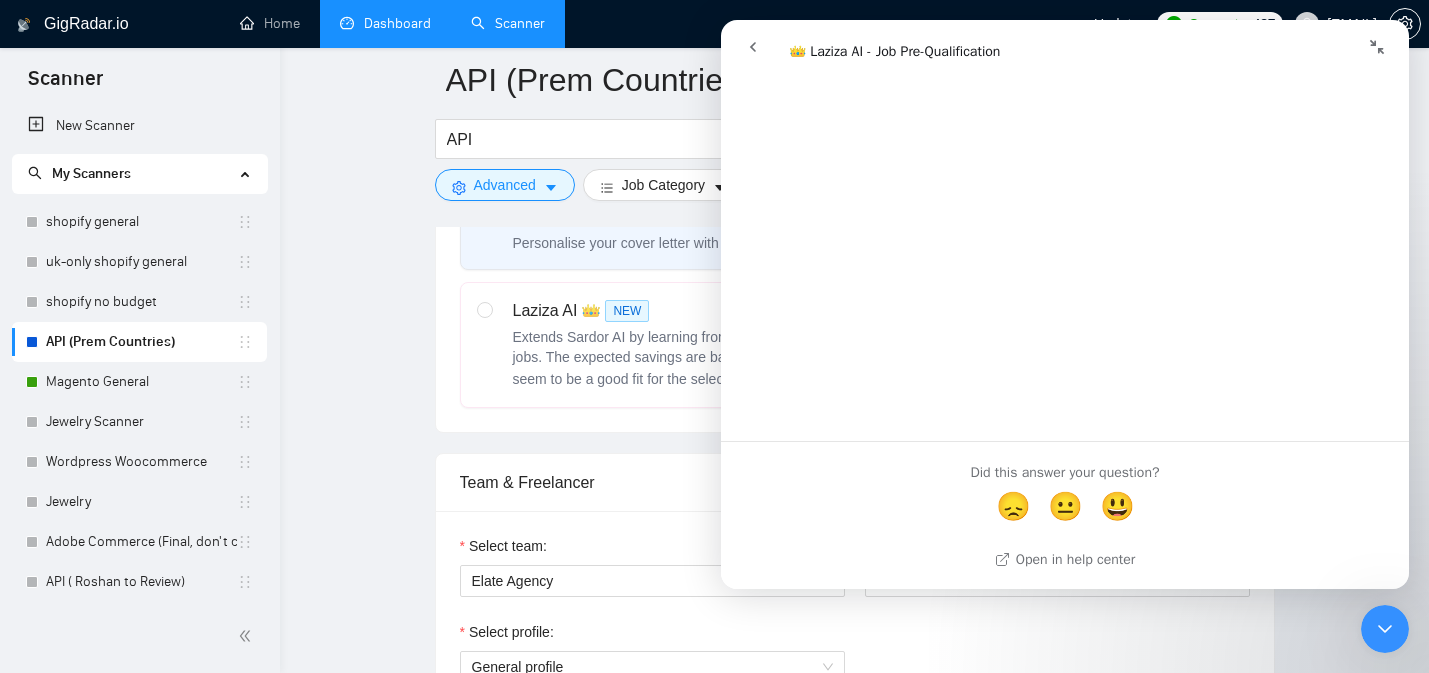 click on "API (Prem Countries) API Save Advanced   Job Category   Jobs   Client   Vendor   Reset All Preview Results Insights NEW Alerts Auto Bidder Auto Bidding Enabled Auto Bidding Enabled: OFF Auto Bidder Schedule Auto Bidding Type: Automated (recommended) Semi-automated Auto Bidding Schedule: 24/7 Custom Custom Auto Bidder Schedule Repeat every week on Monday Tuesday Wednesday Thursday Friday Saturday Sunday Active Hours ( Europe/London ): From: To: ( 24  hours) Europe/London Auto Bidding Type Select your bidding algorithm: Choose the algorithm for you bidding. The price per proposal does not include your connects expenditure. Template Bidder Works great for narrow segments and short cover letters that don't change. 0.50  credits / proposal Sardor AI 🤖 Personalise your cover letter with ai [placeholders] 1.00  credits / proposal Experimental Laziza AI  👑   NEW   Learn more 2.00  credits / proposal $138.74 savings Team & Freelancer Select team: Elate Agency Select freelancer: Roshan Lal Select profile: Magento" at bounding box center (854, 2364) 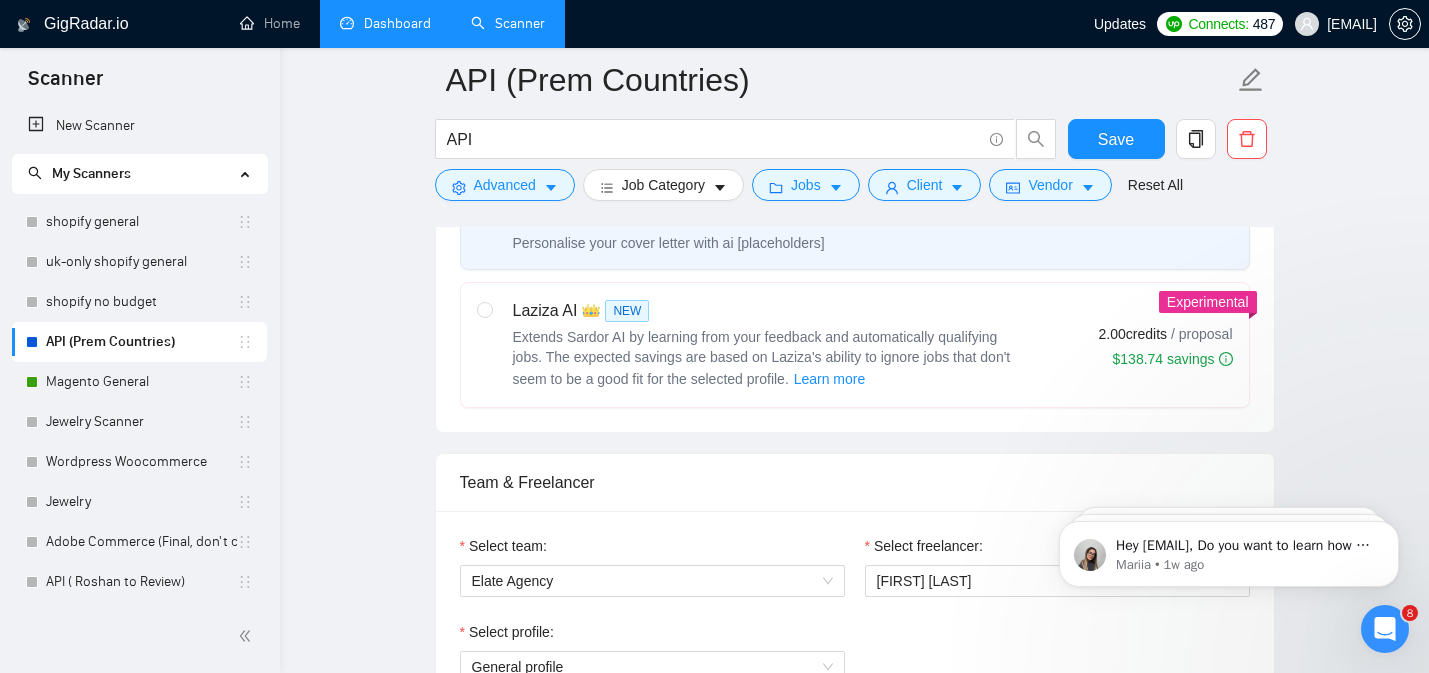 scroll, scrollTop: 0, scrollLeft: 0, axis: both 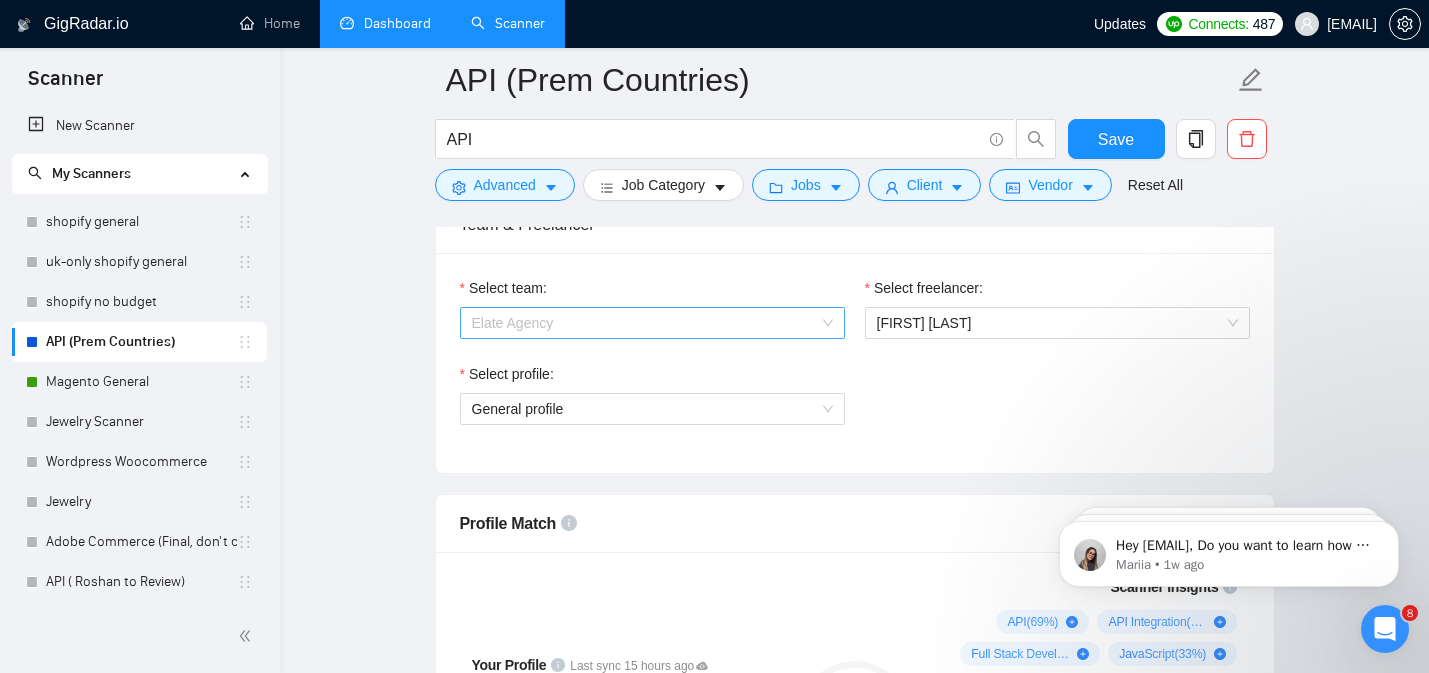 click on "Elate Agency" at bounding box center (652, 323) 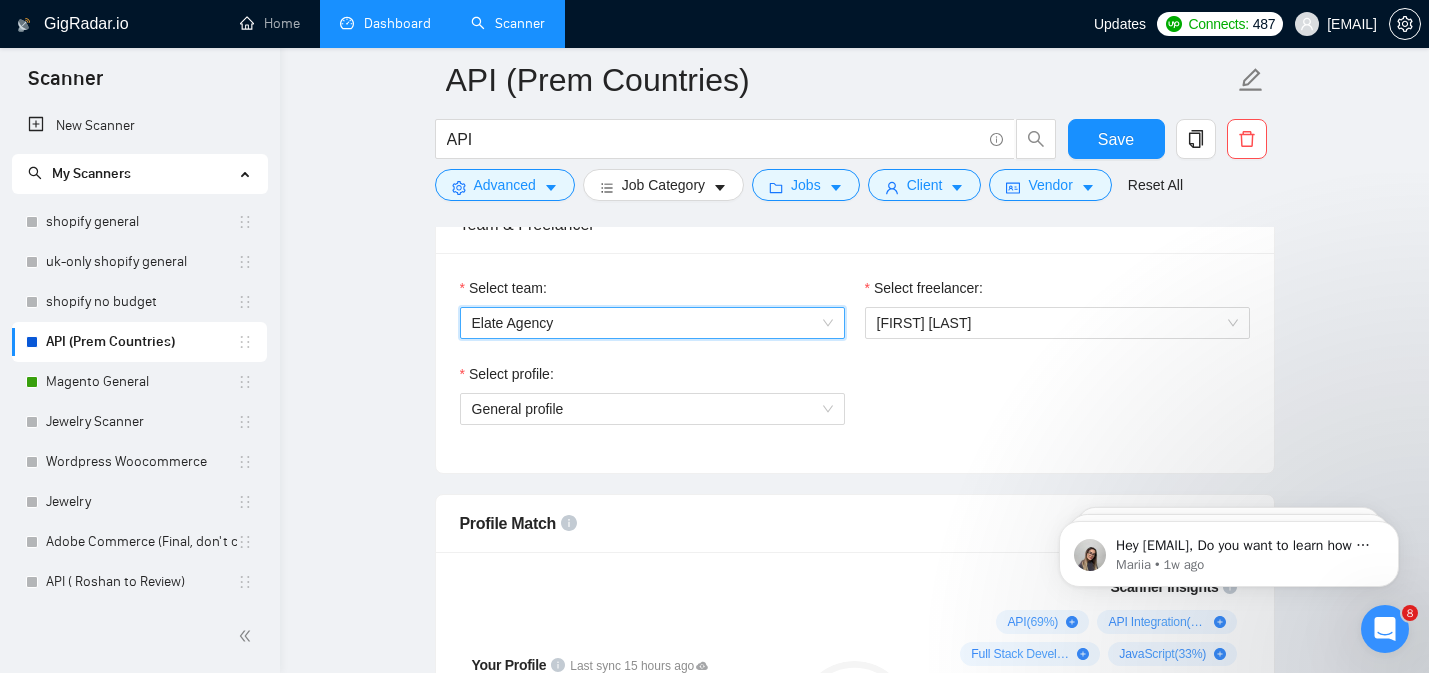 click on "Elate Agency" at bounding box center [652, 323] 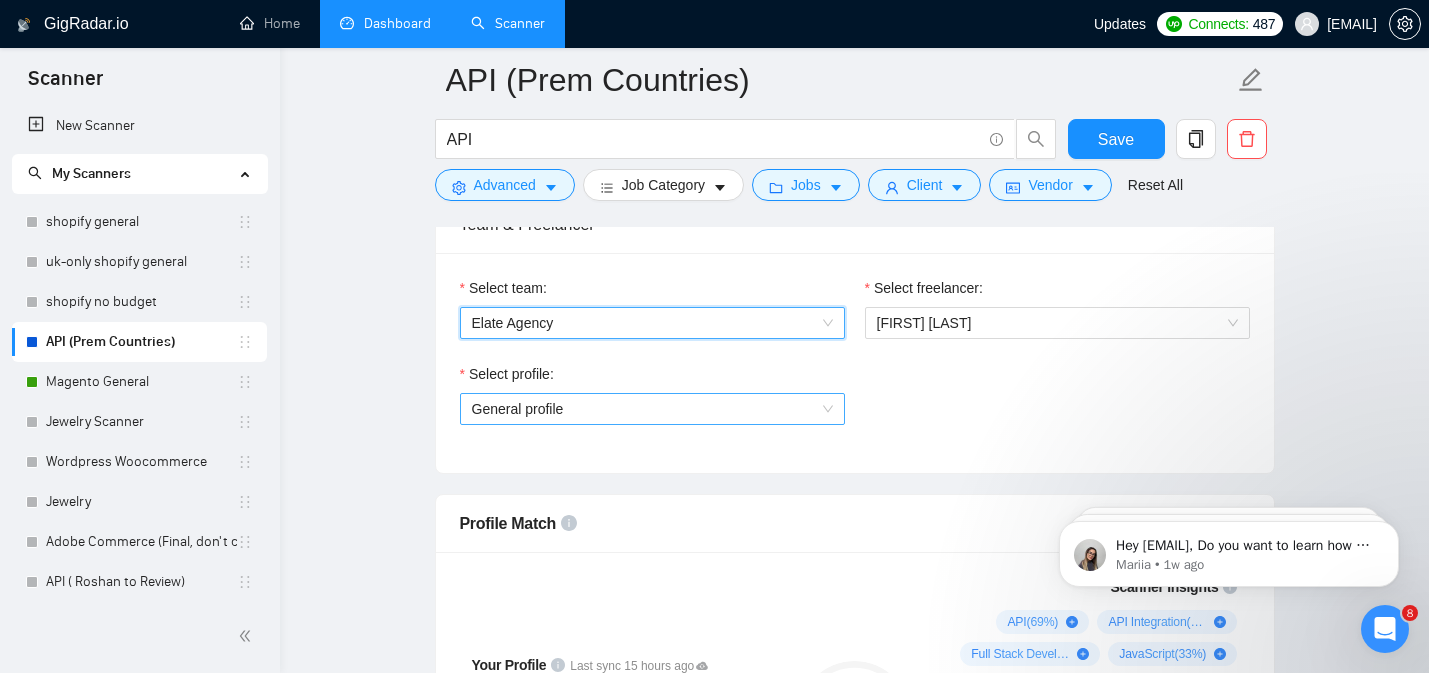 click on "General profile" at bounding box center [652, 409] 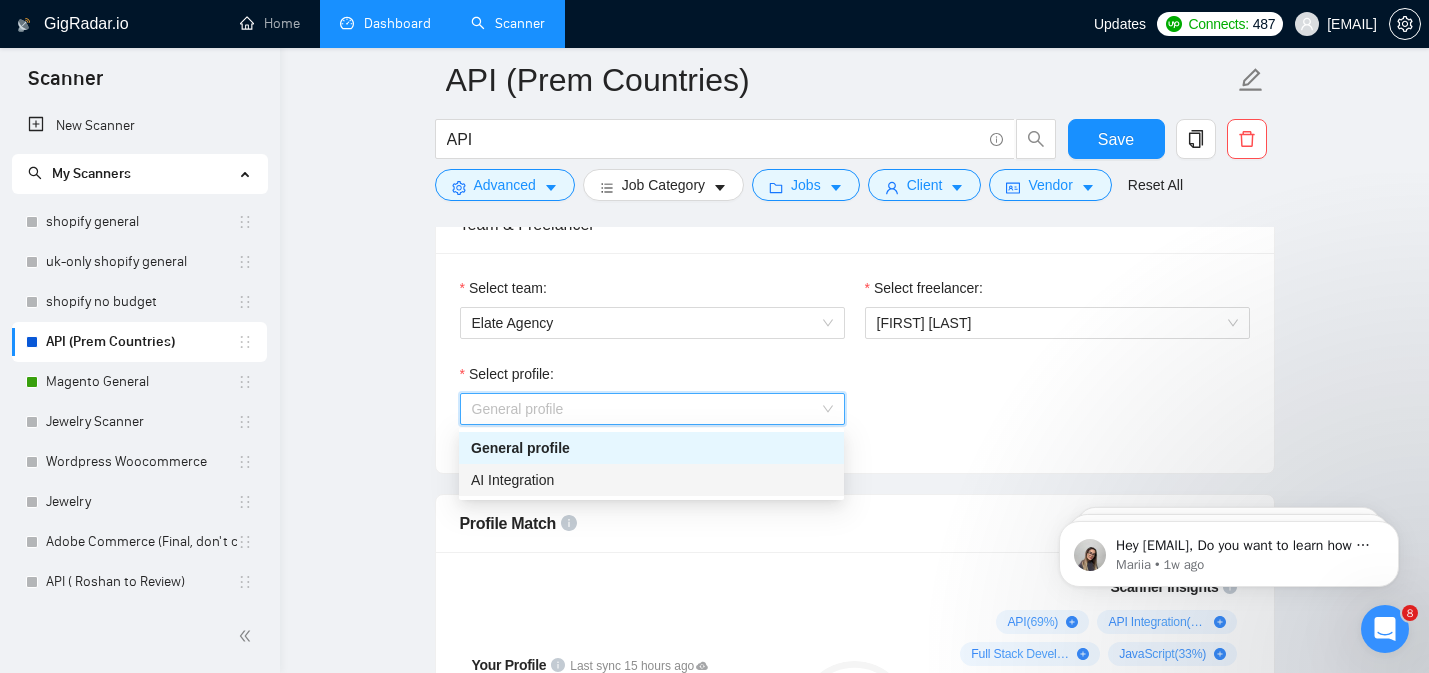 click on "AI Integration" at bounding box center [651, 480] 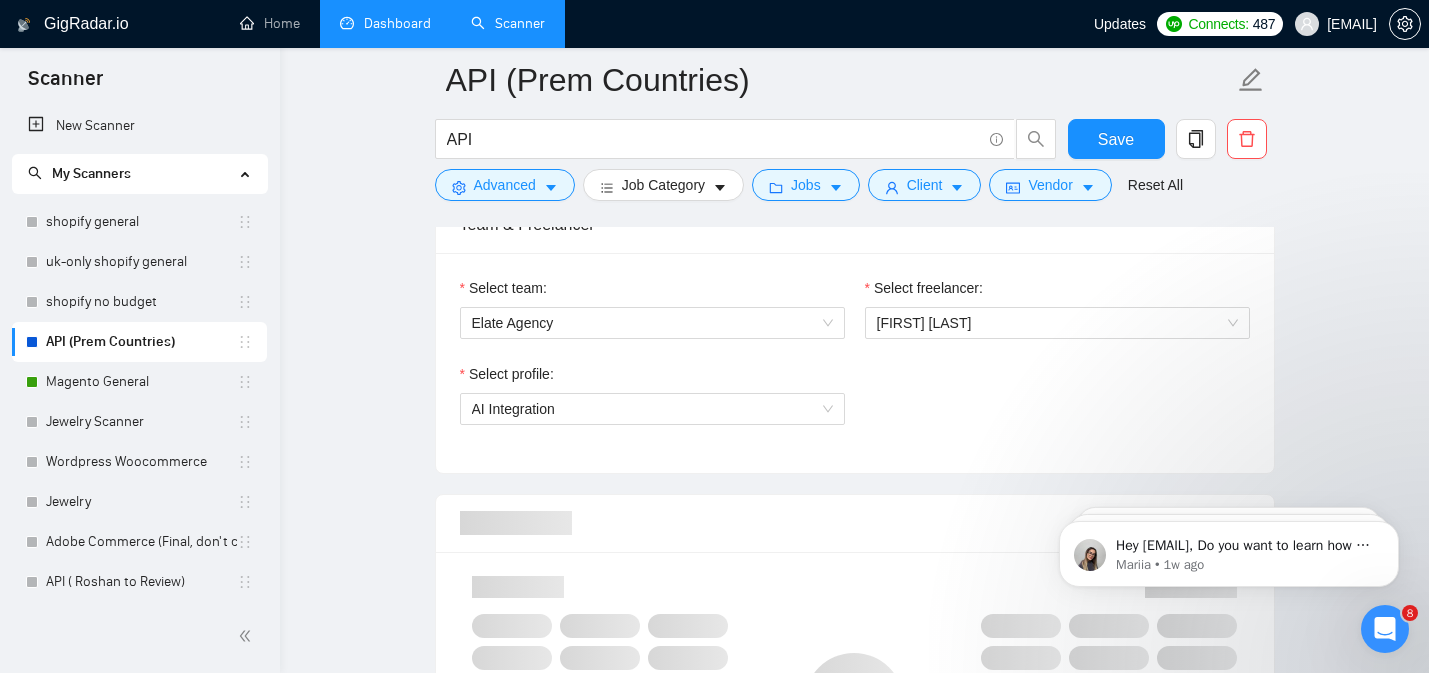 click on "Select profile: AI Integration" at bounding box center (855, 406) 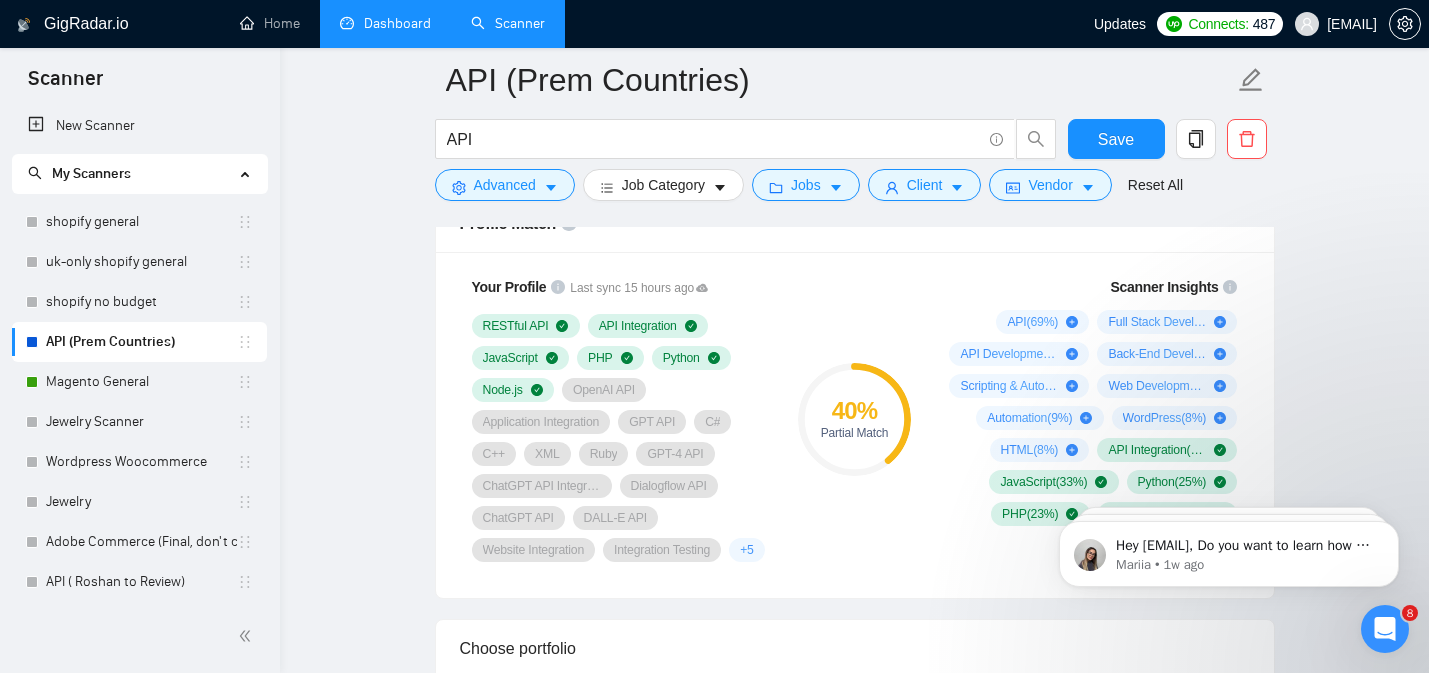 scroll, scrollTop: 1337, scrollLeft: 0, axis: vertical 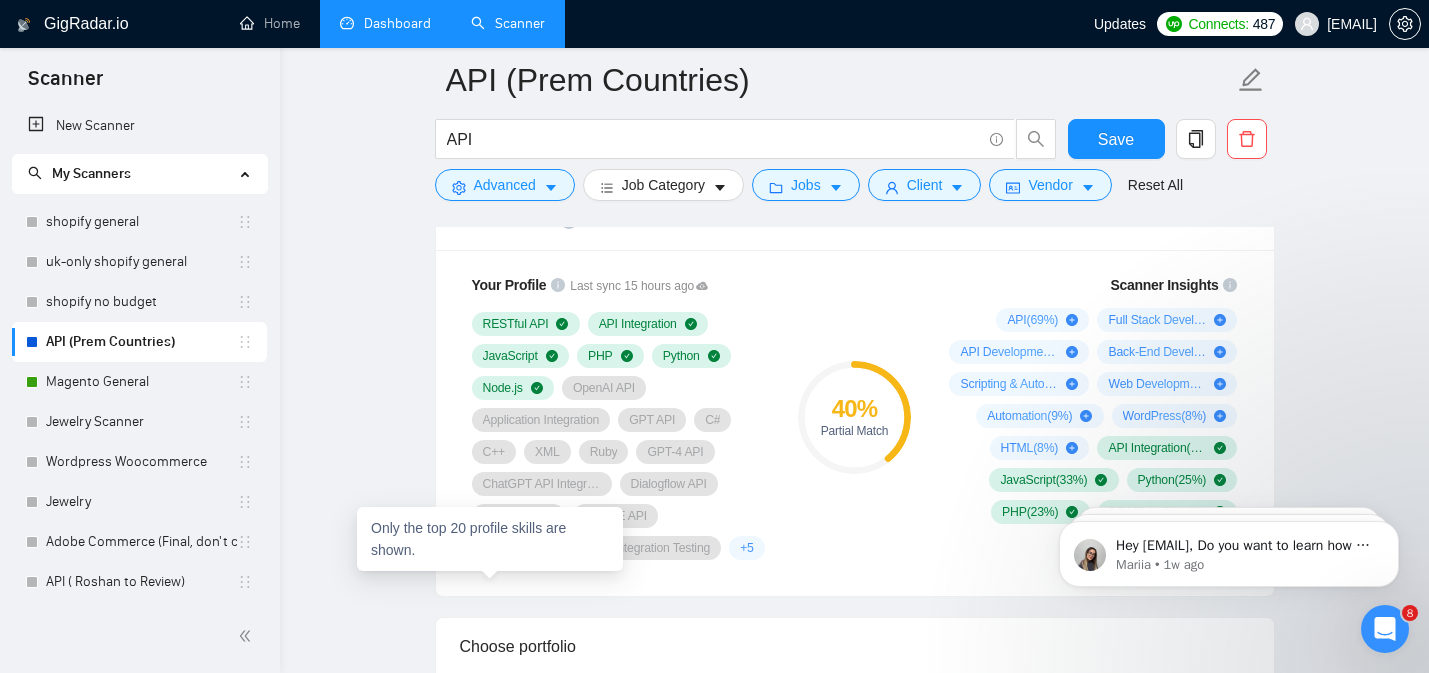 click on "+ 5" at bounding box center [747, 548] 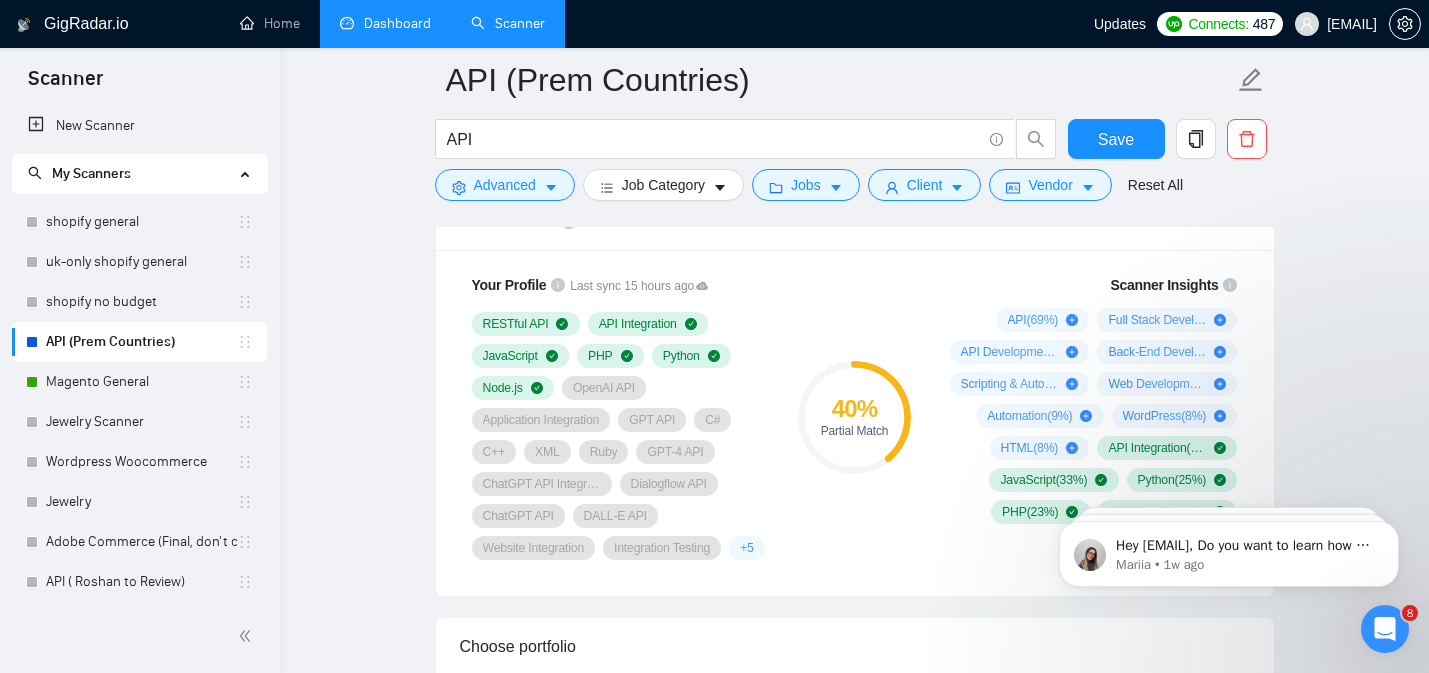 drag, startPoint x: 573, startPoint y: 384, endPoint x: 717, endPoint y: 542, distance: 213.77559 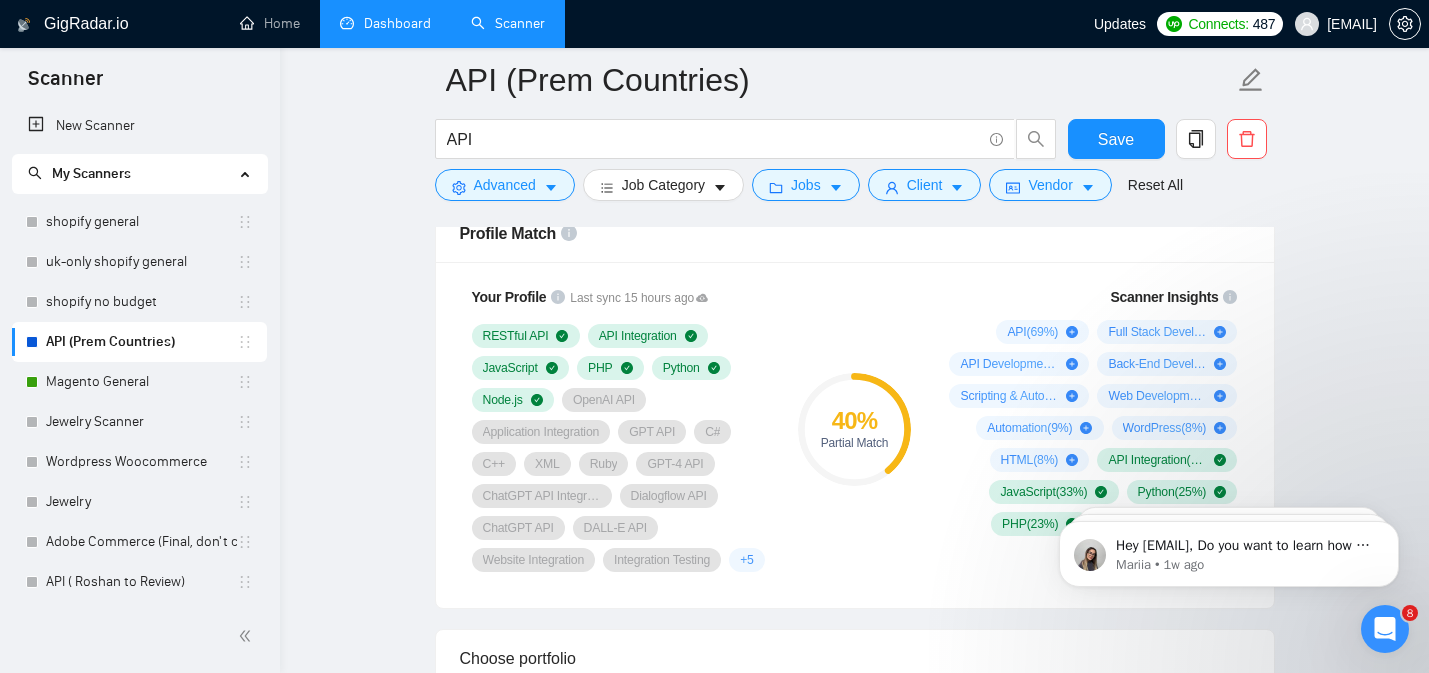 scroll, scrollTop: 1324, scrollLeft: 0, axis: vertical 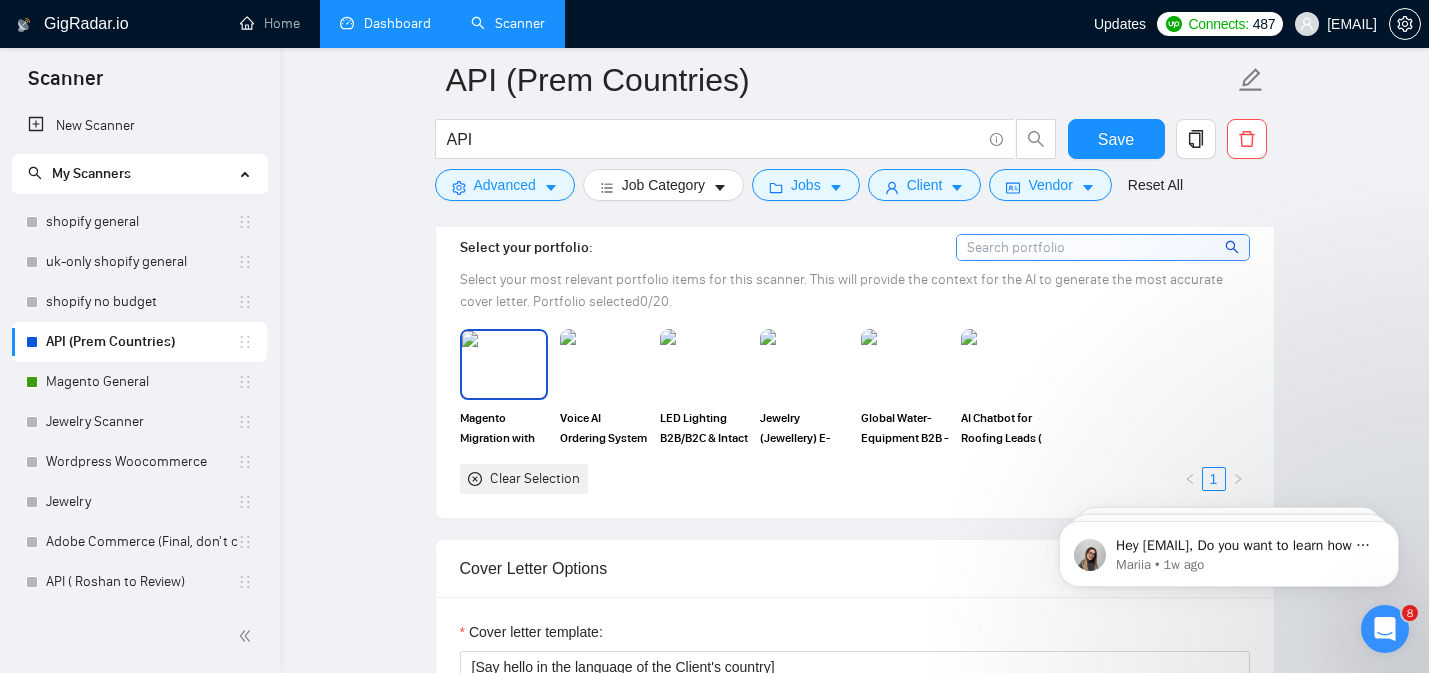 click at bounding box center (504, 364) 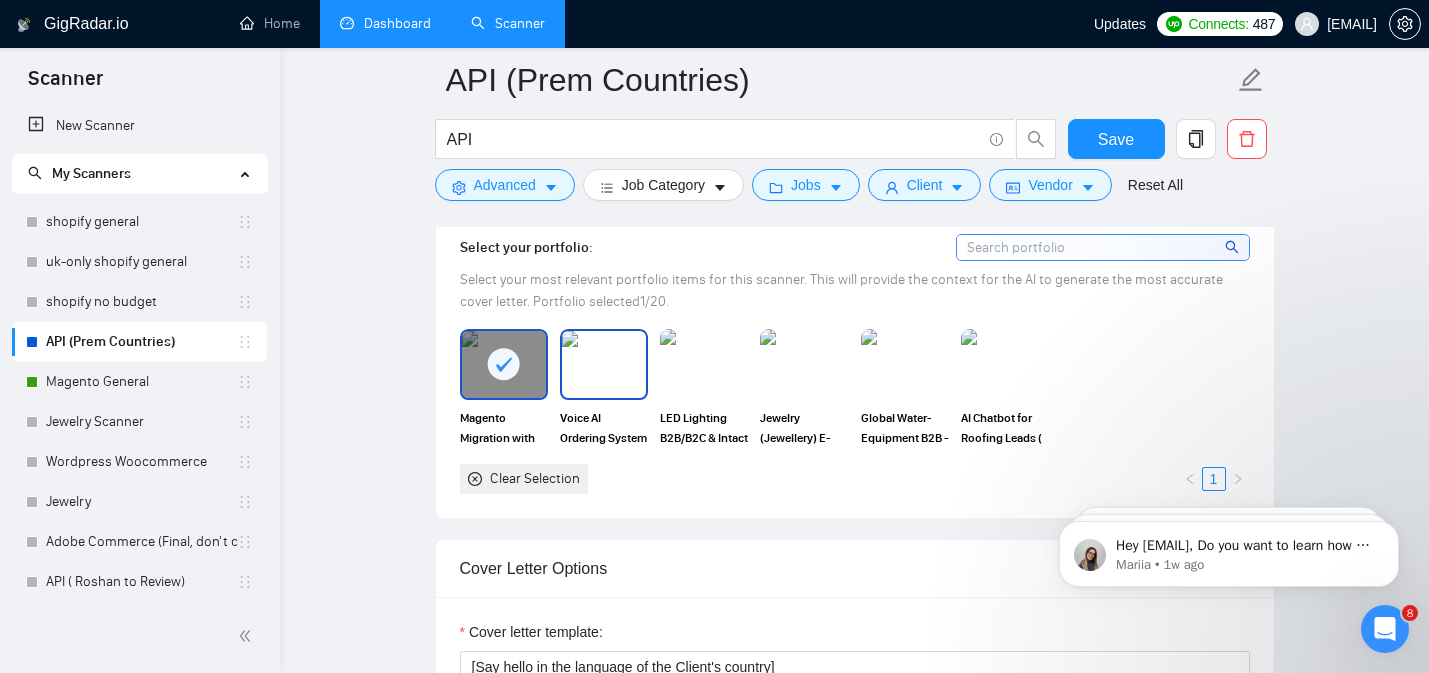 click at bounding box center (604, 364) 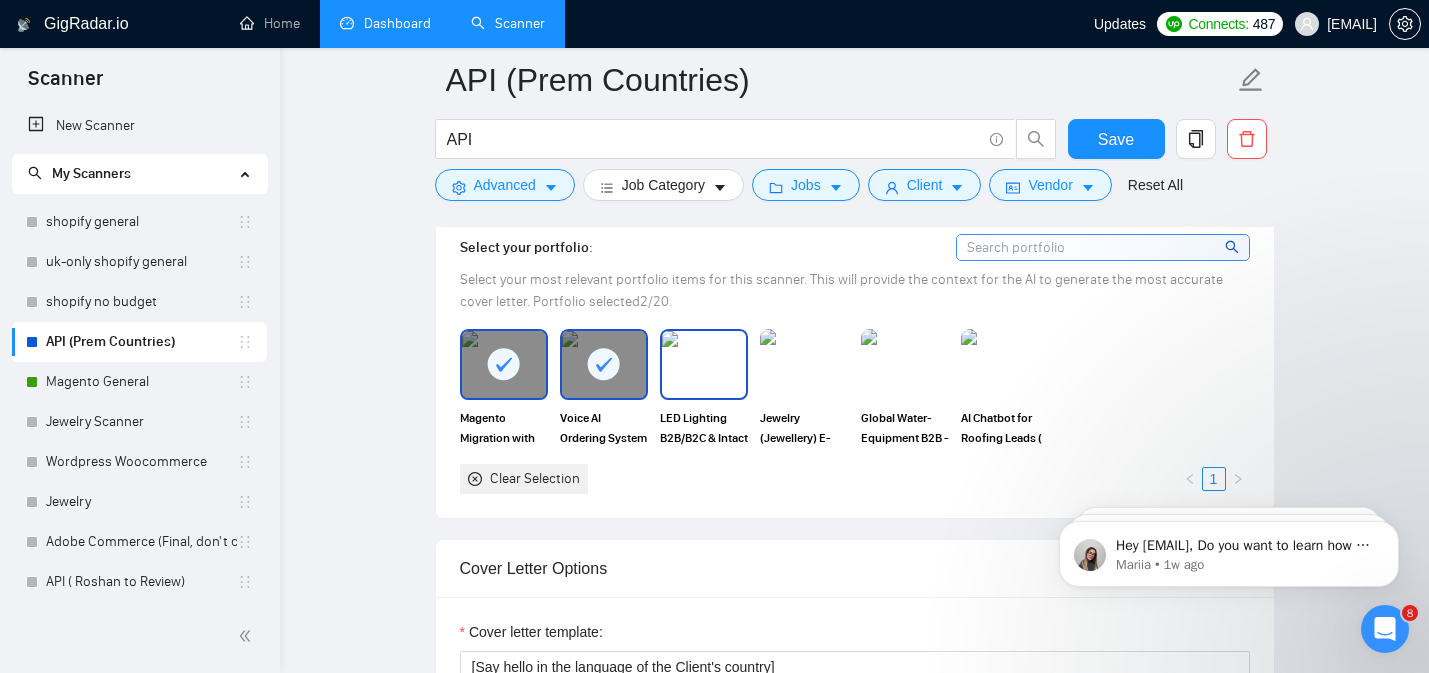 click at bounding box center [704, 364] 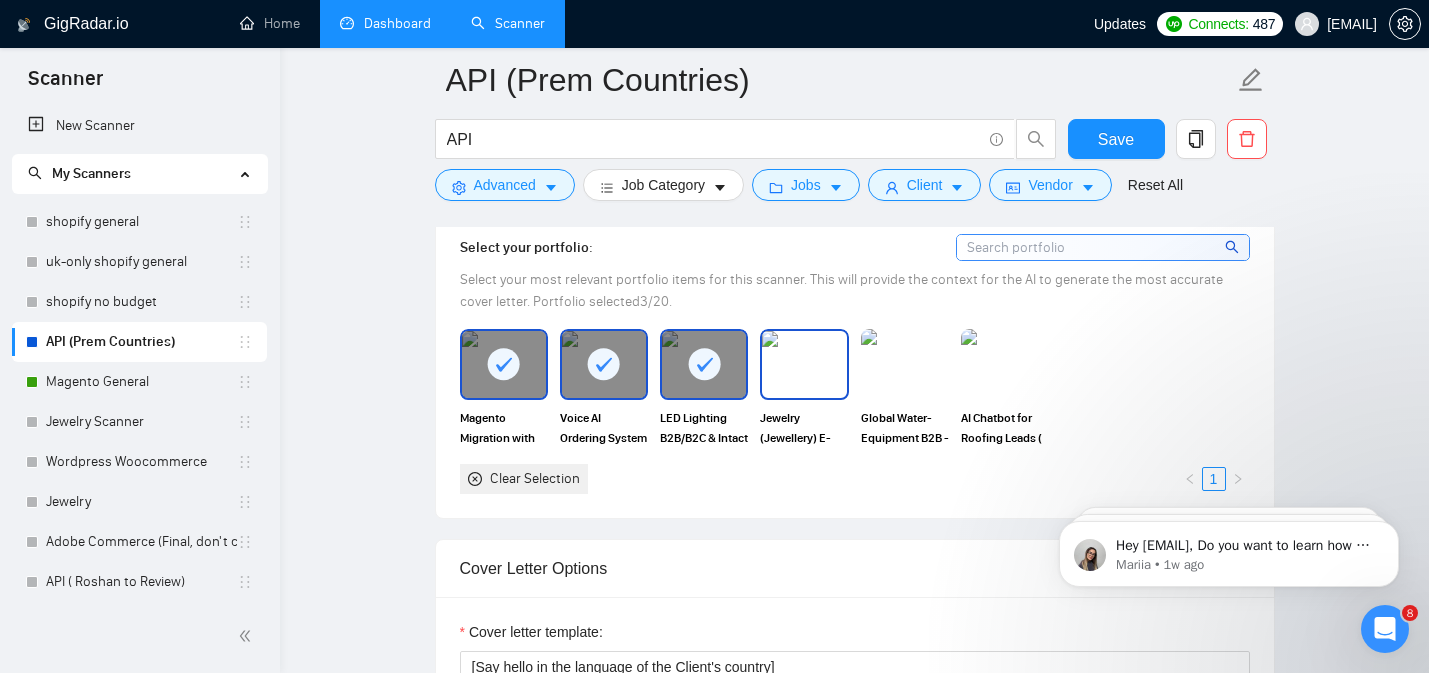 click at bounding box center [804, 364] 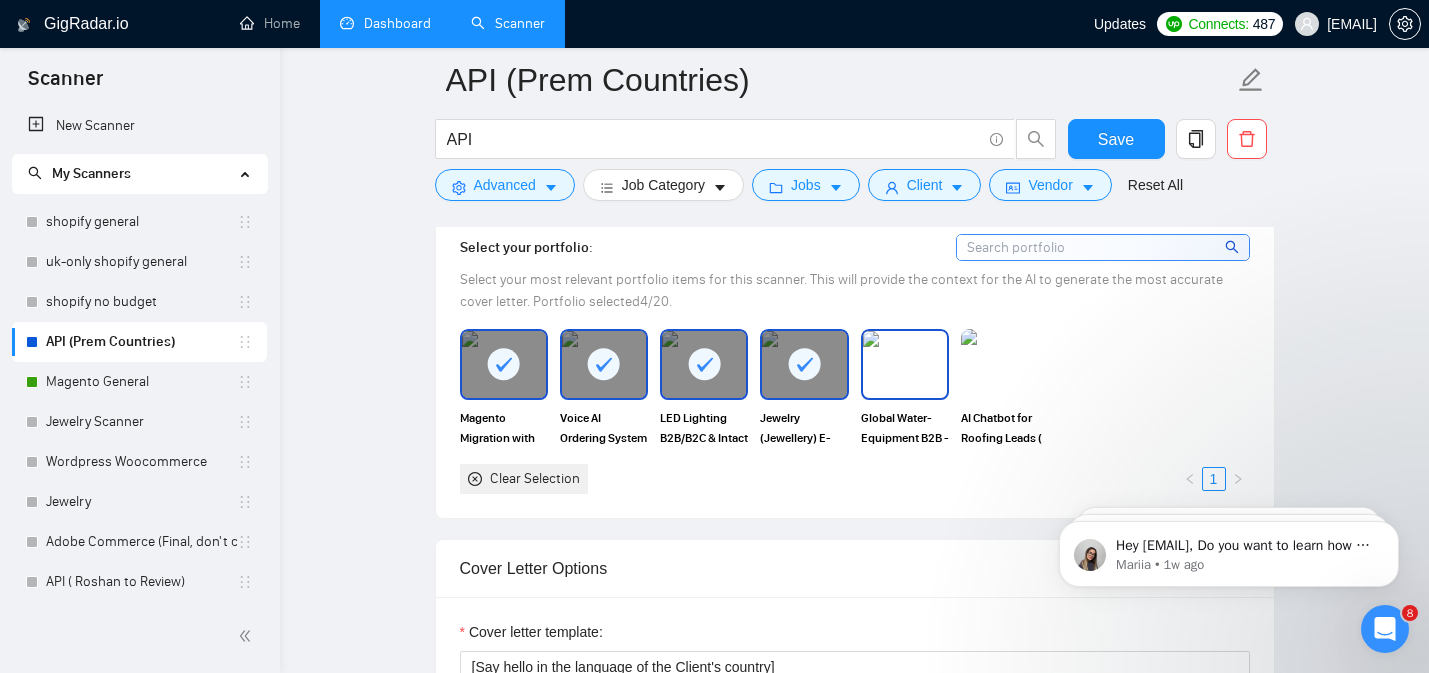 click at bounding box center (905, 364) 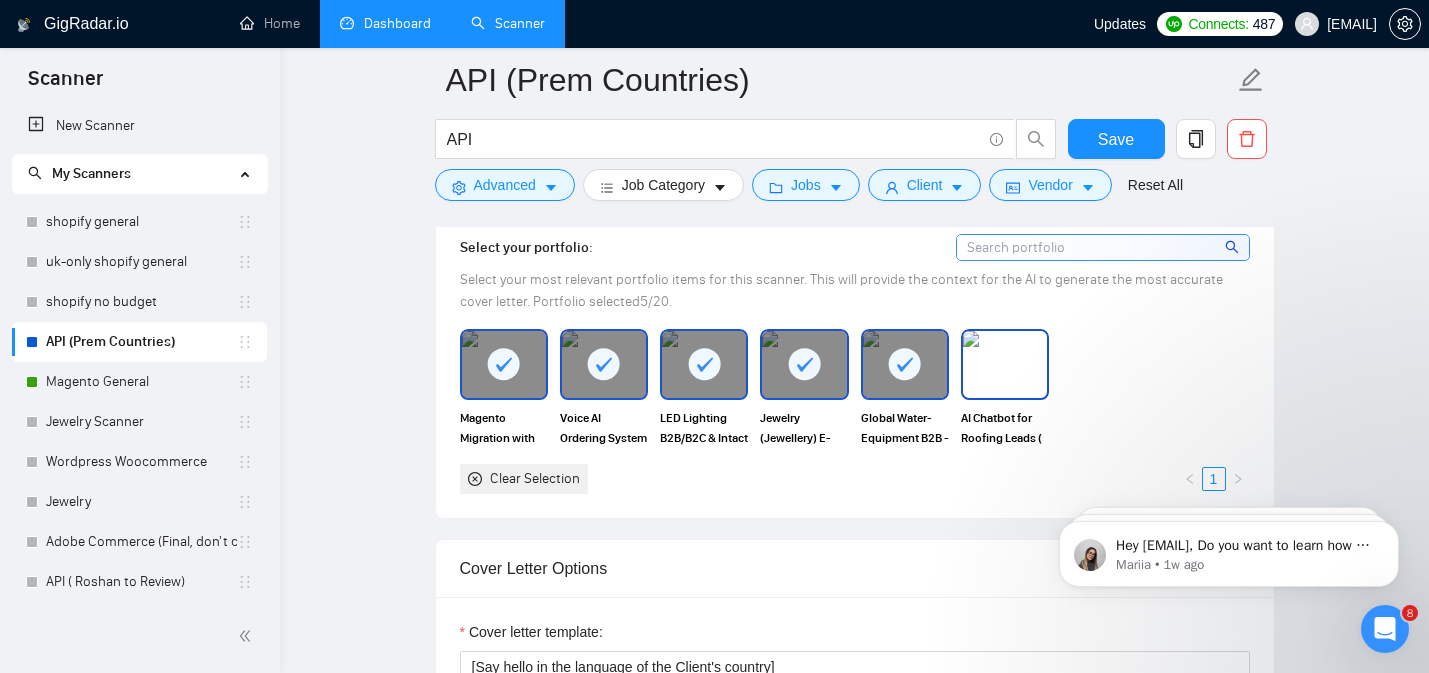 click at bounding box center [1005, 364] 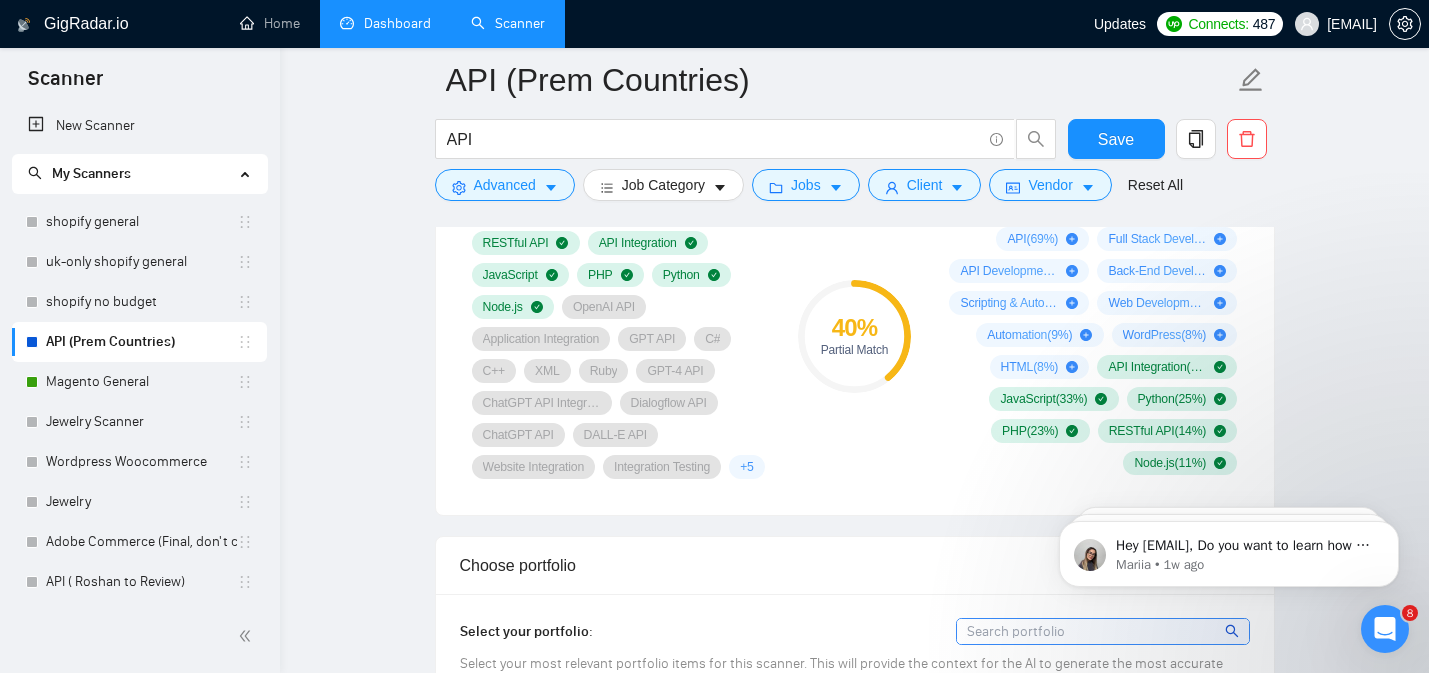 scroll, scrollTop: 1415, scrollLeft: 0, axis: vertical 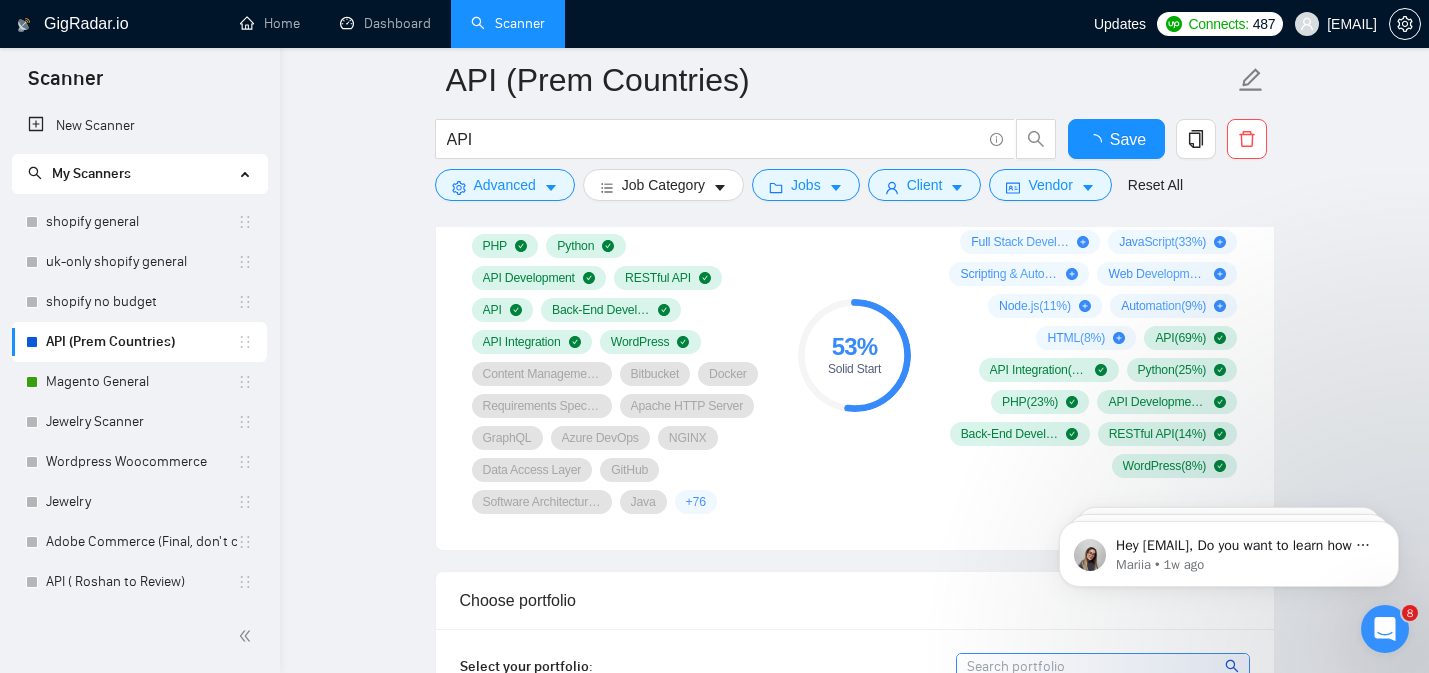 type 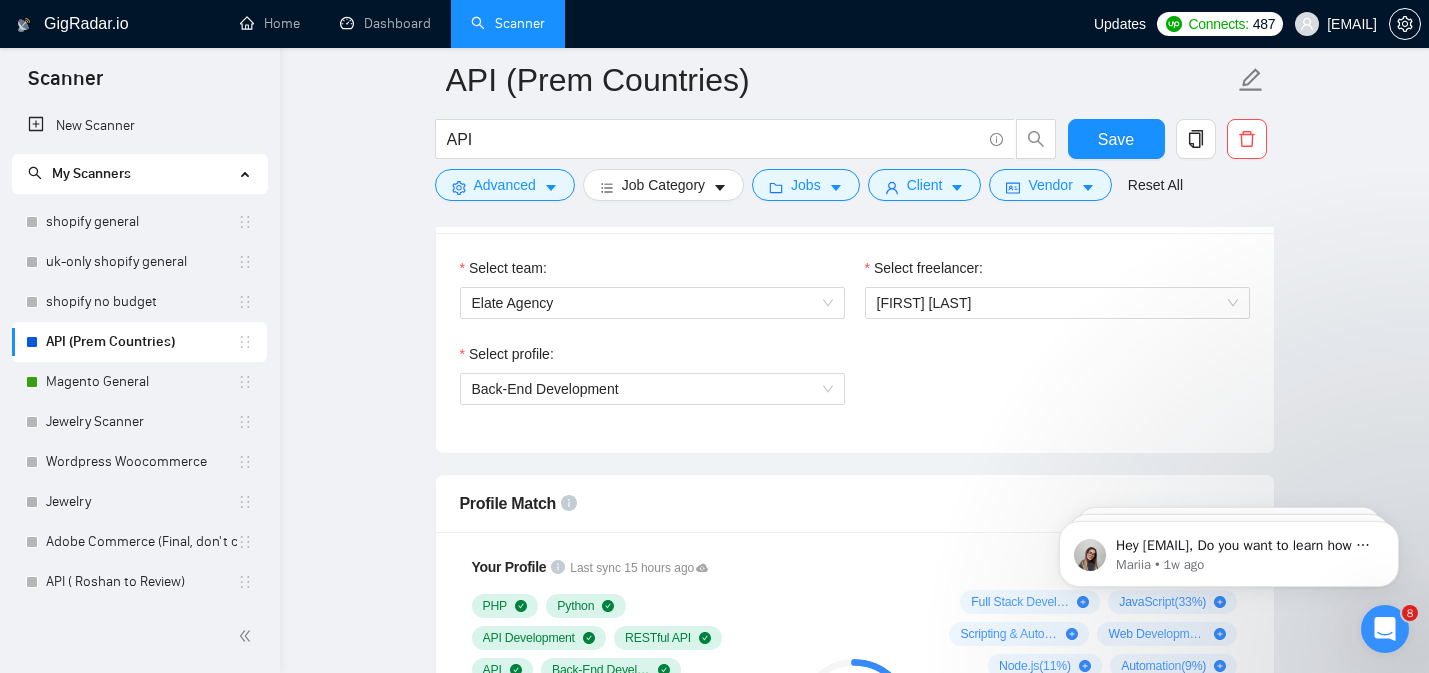 scroll, scrollTop: 1053, scrollLeft: 0, axis: vertical 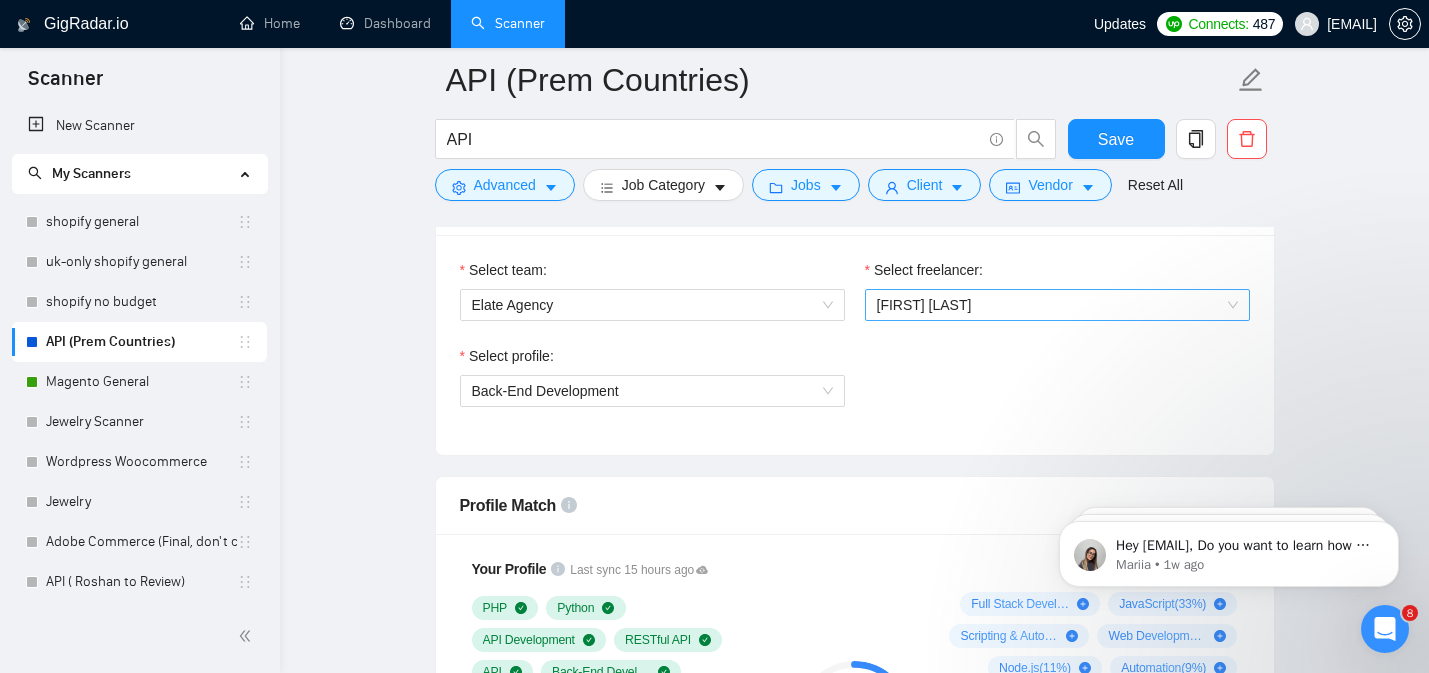 click on "[FIRST] [LAST]" at bounding box center (1057, 305) 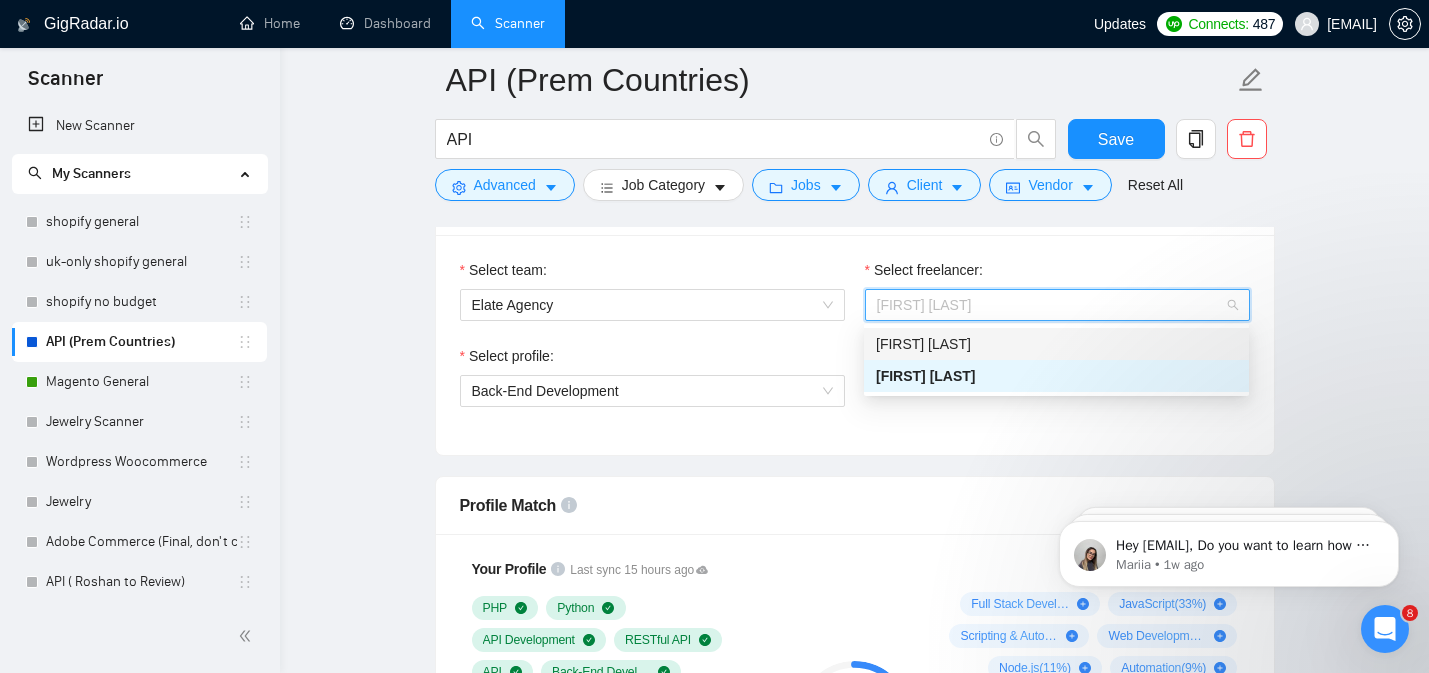 click on "[FIRST] [LAST]" at bounding box center [923, 344] 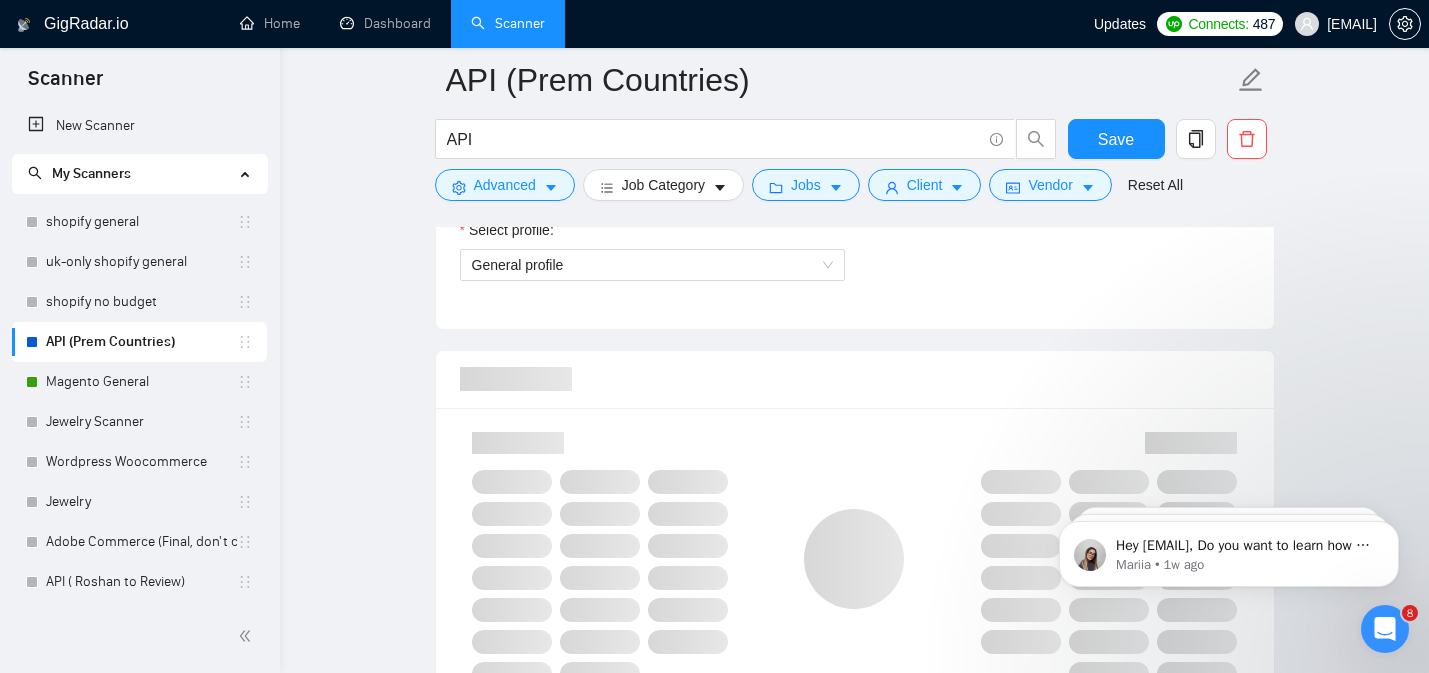 scroll, scrollTop: 1185, scrollLeft: 0, axis: vertical 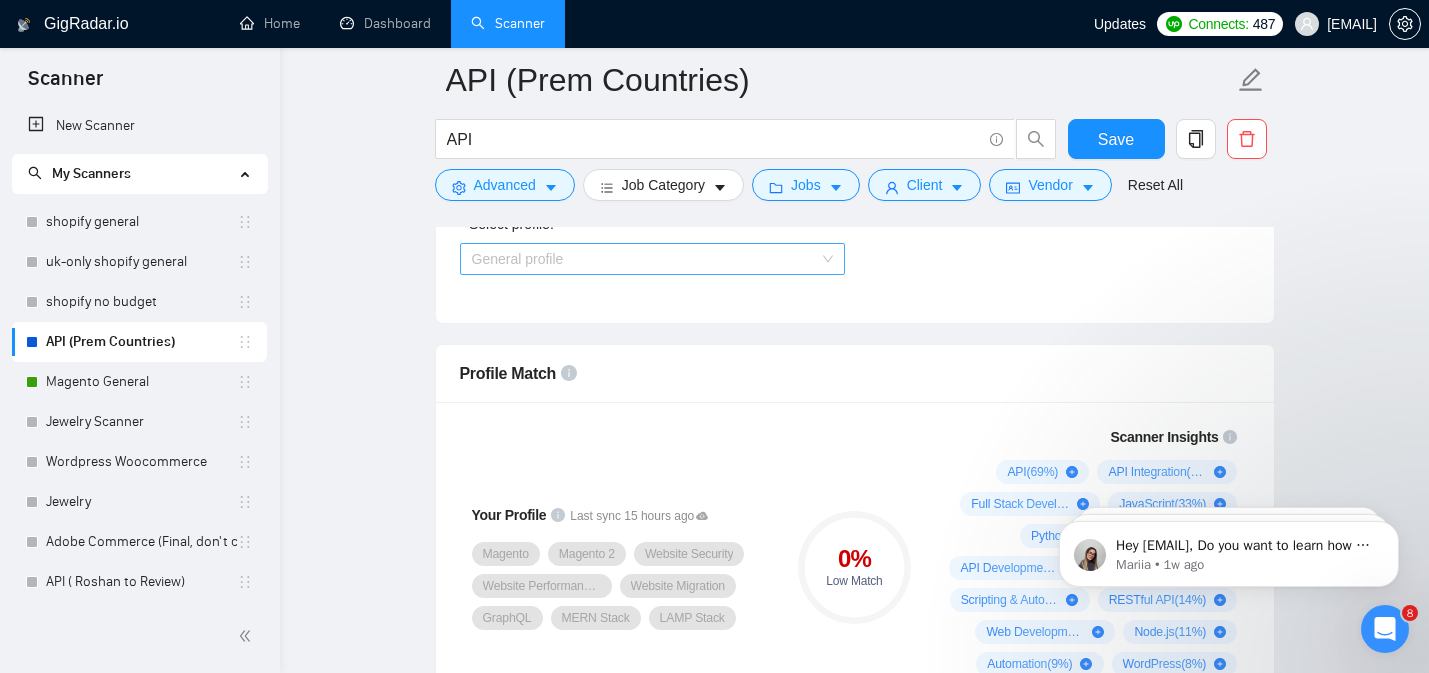 click on "General profile" at bounding box center (652, 259) 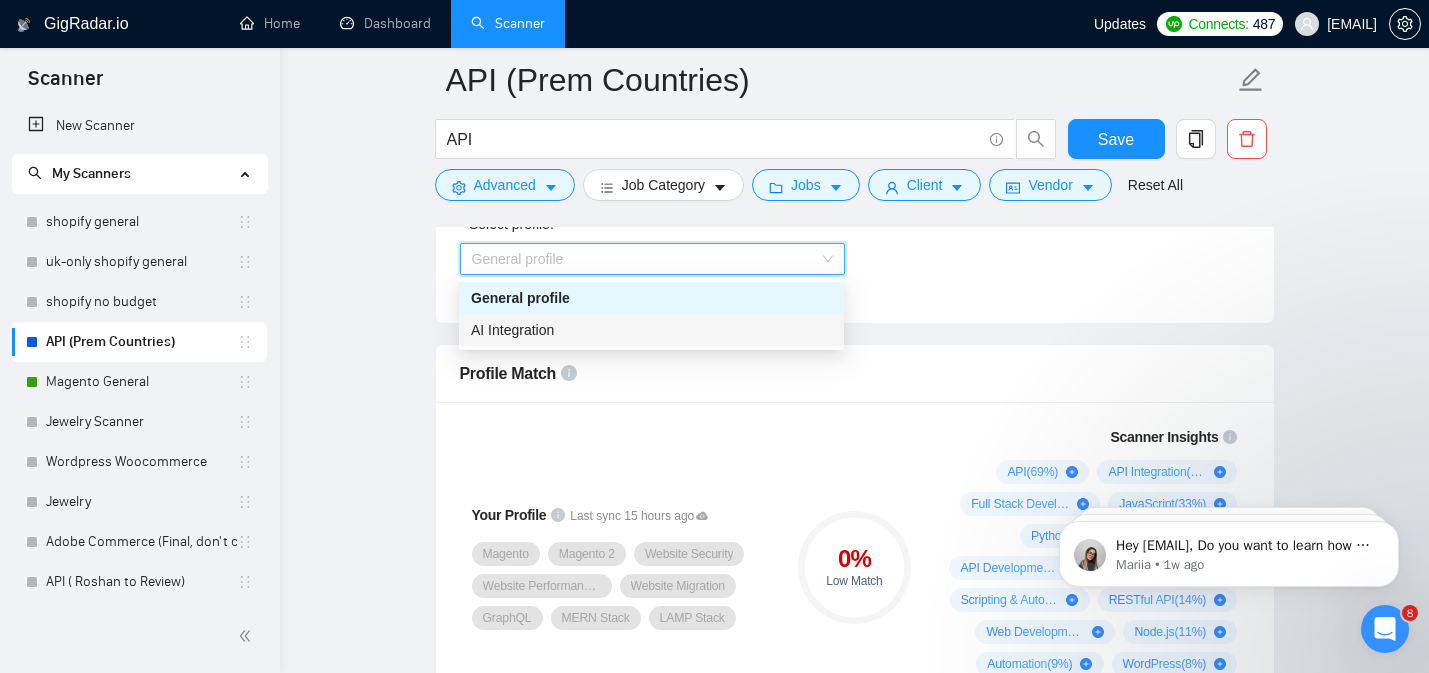 click on "AI Integration" at bounding box center [651, 330] 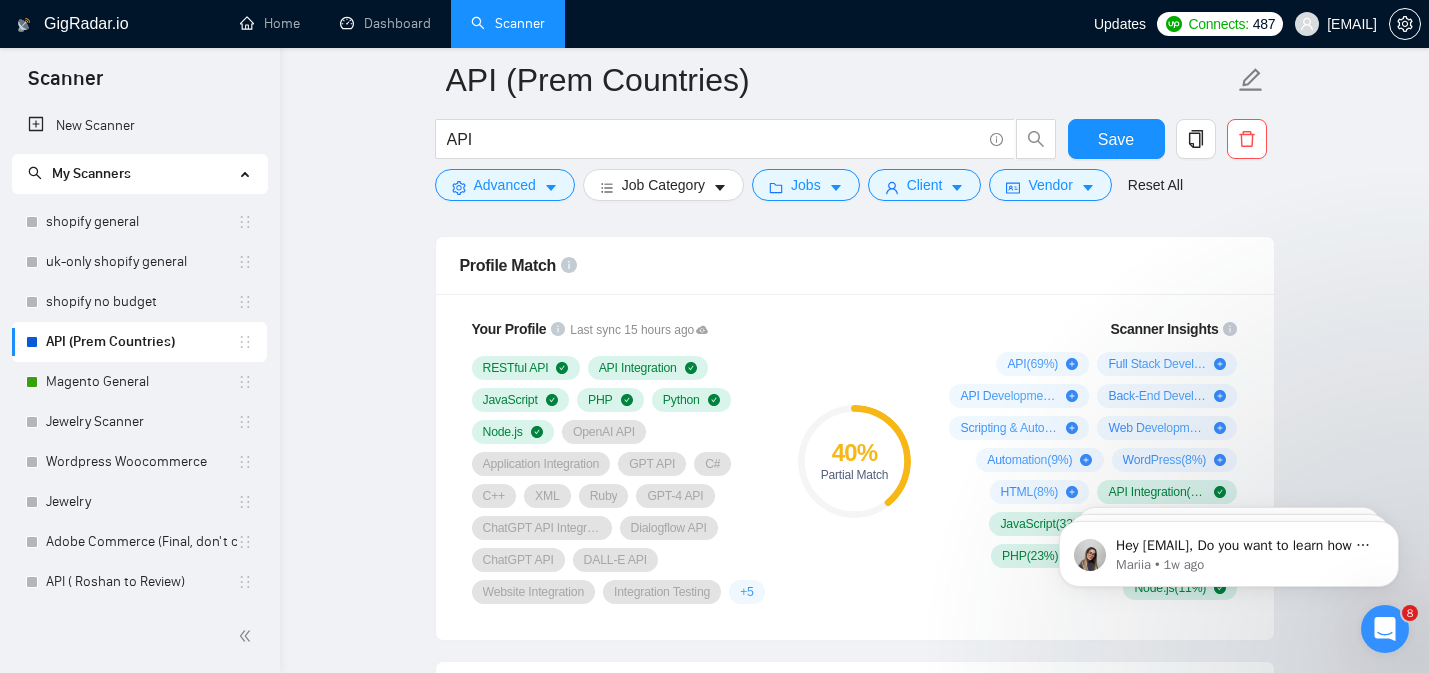 scroll, scrollTop: 1307, scrollLeft: 0, axis: vertical 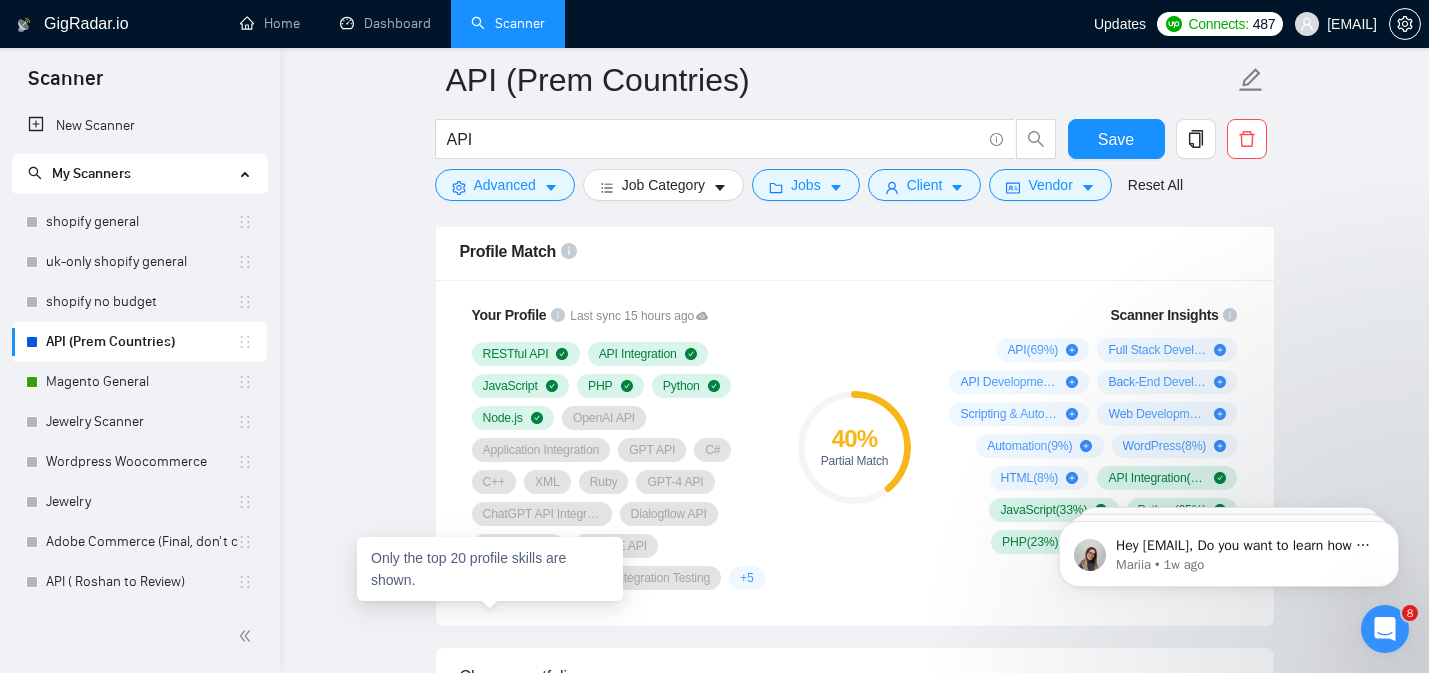 click on "+ 5" at bounding box center [747, 578] 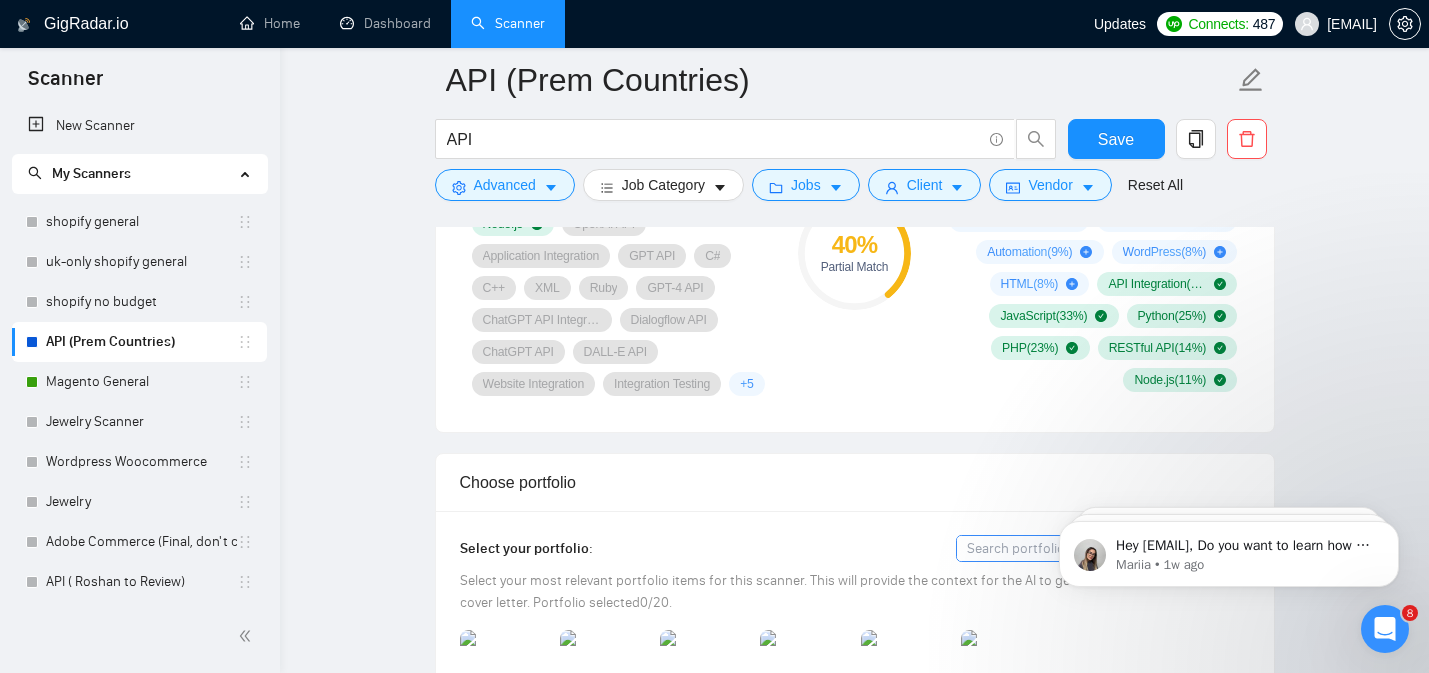 scroll, scrollTop: 1502, scrollLeft: 0, axis: vertical 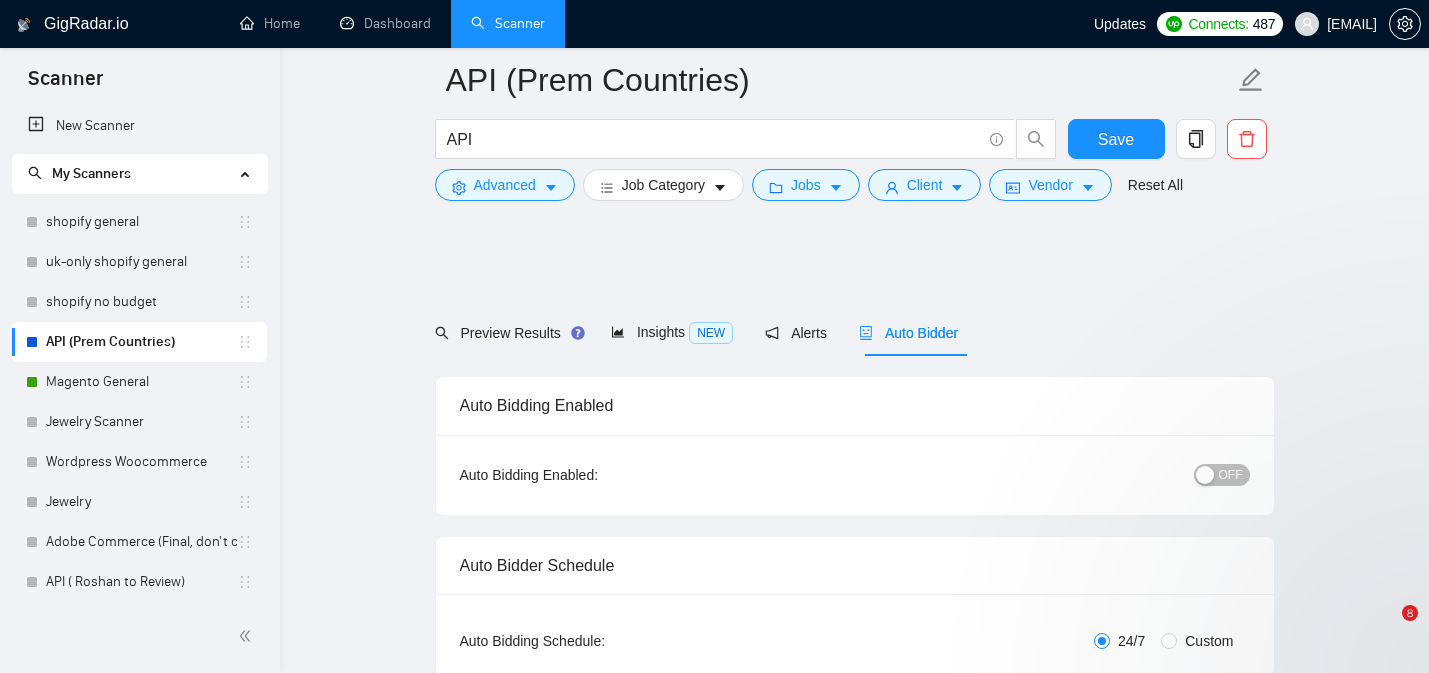 type 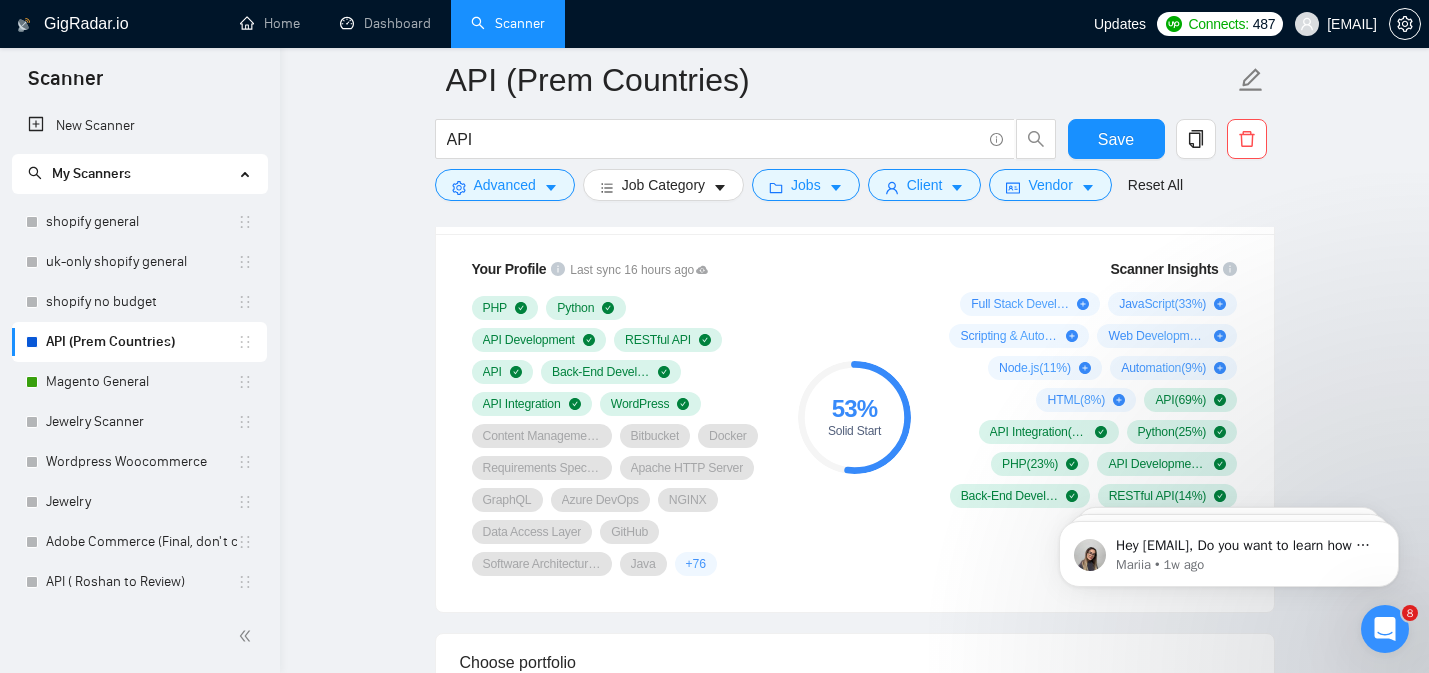 scroll, scrollTop: 1353, scrollLeft: 0, axis: vertical 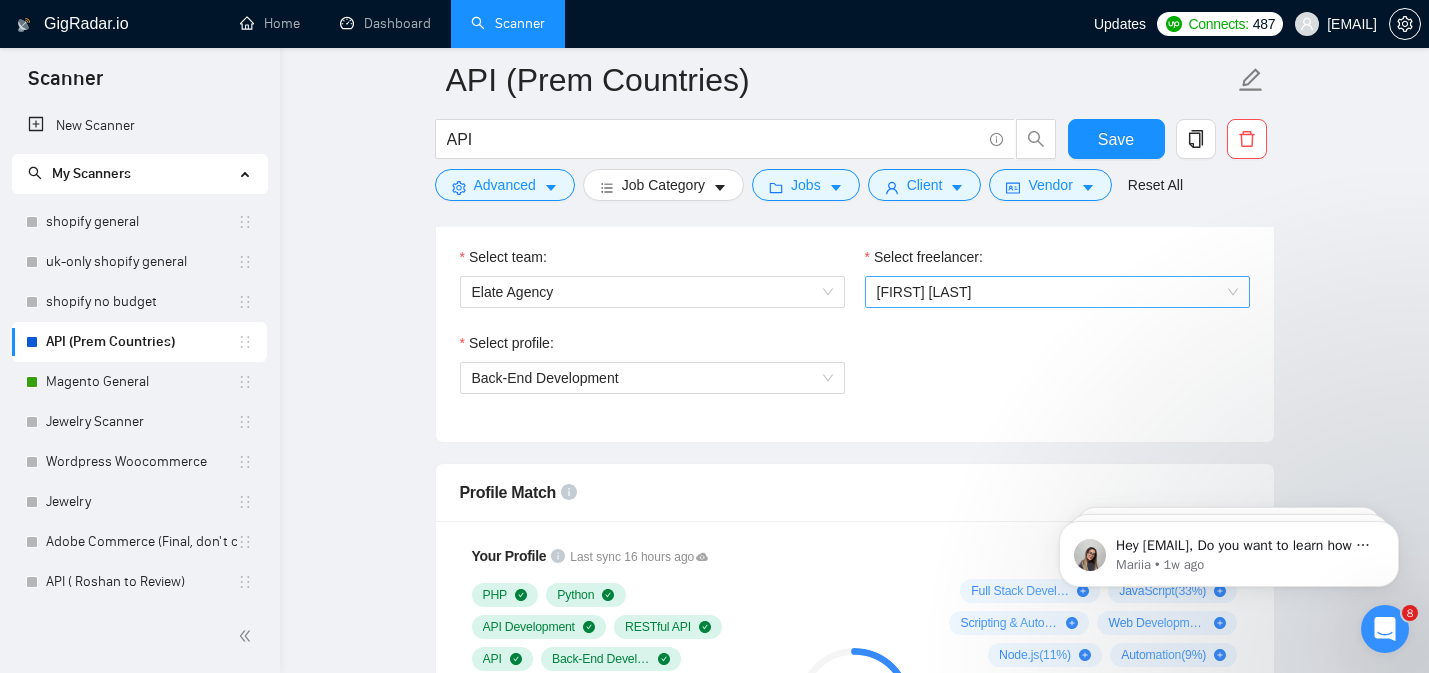 click on "[FIRST] [LAST]" at bounding box center [924, 292] 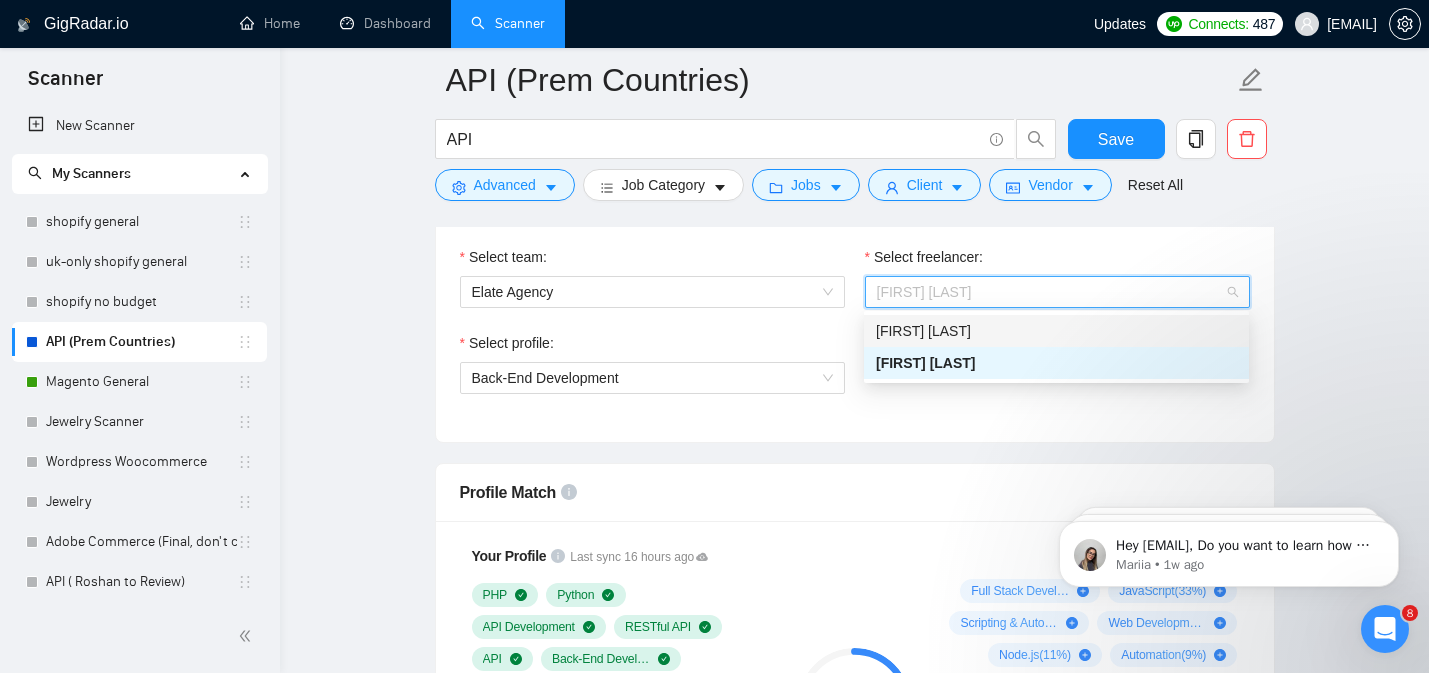 click on "[FIRST] [LAST]" at bounding box center (923, 331) 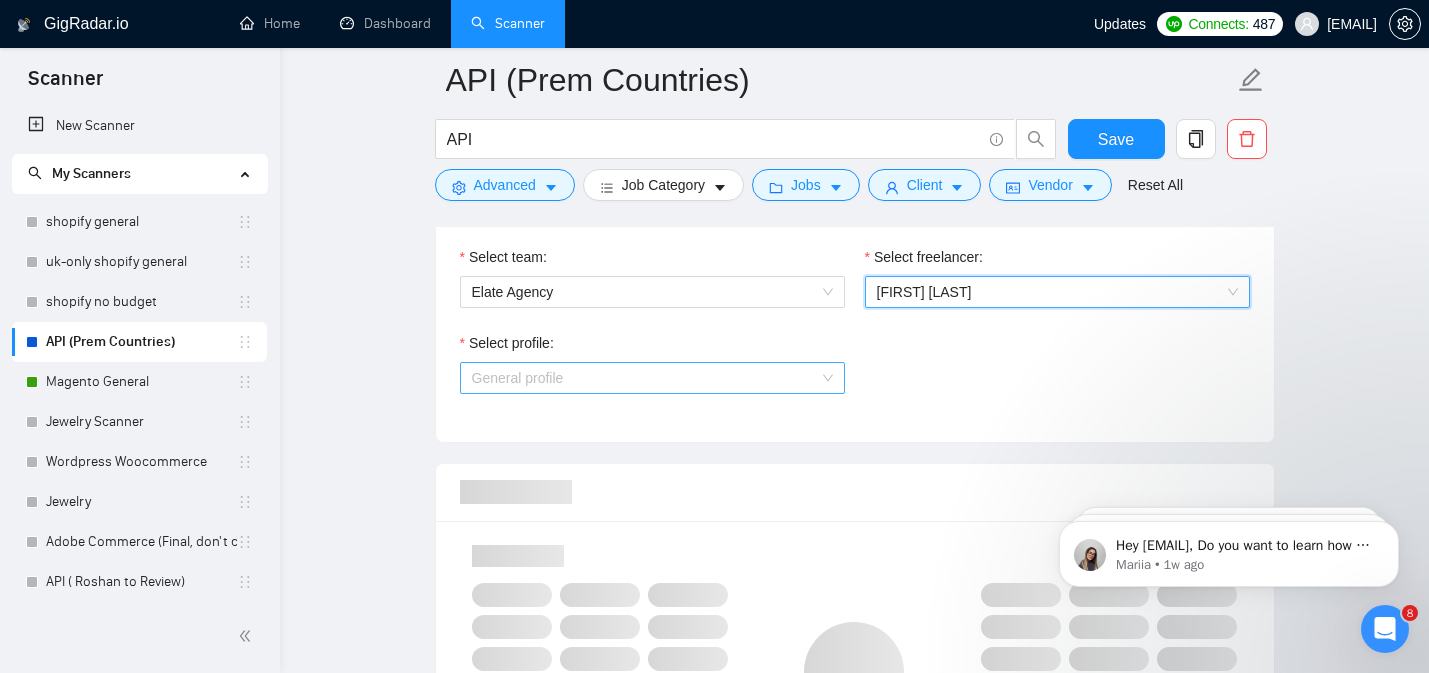 click on "General profile" at bounding box center [652, 378] 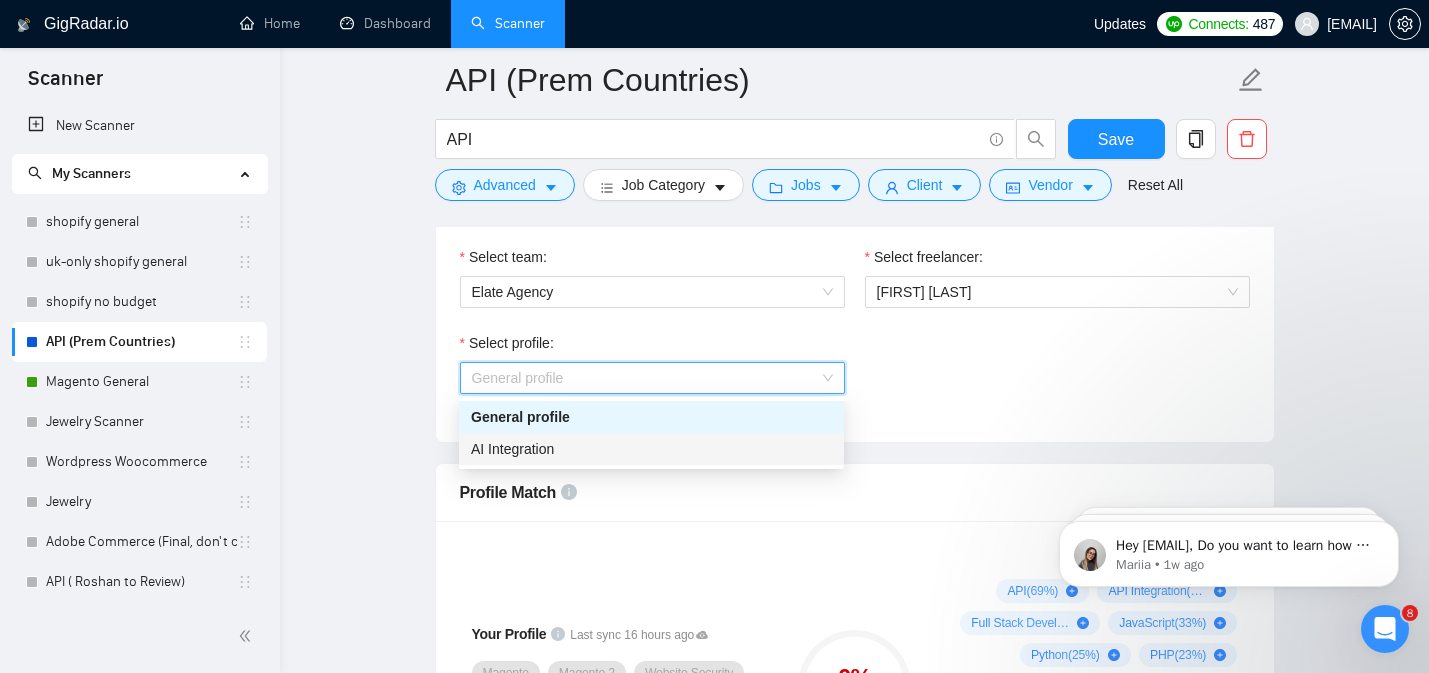 click on "AI Integration" at bounding box center [651, 449] 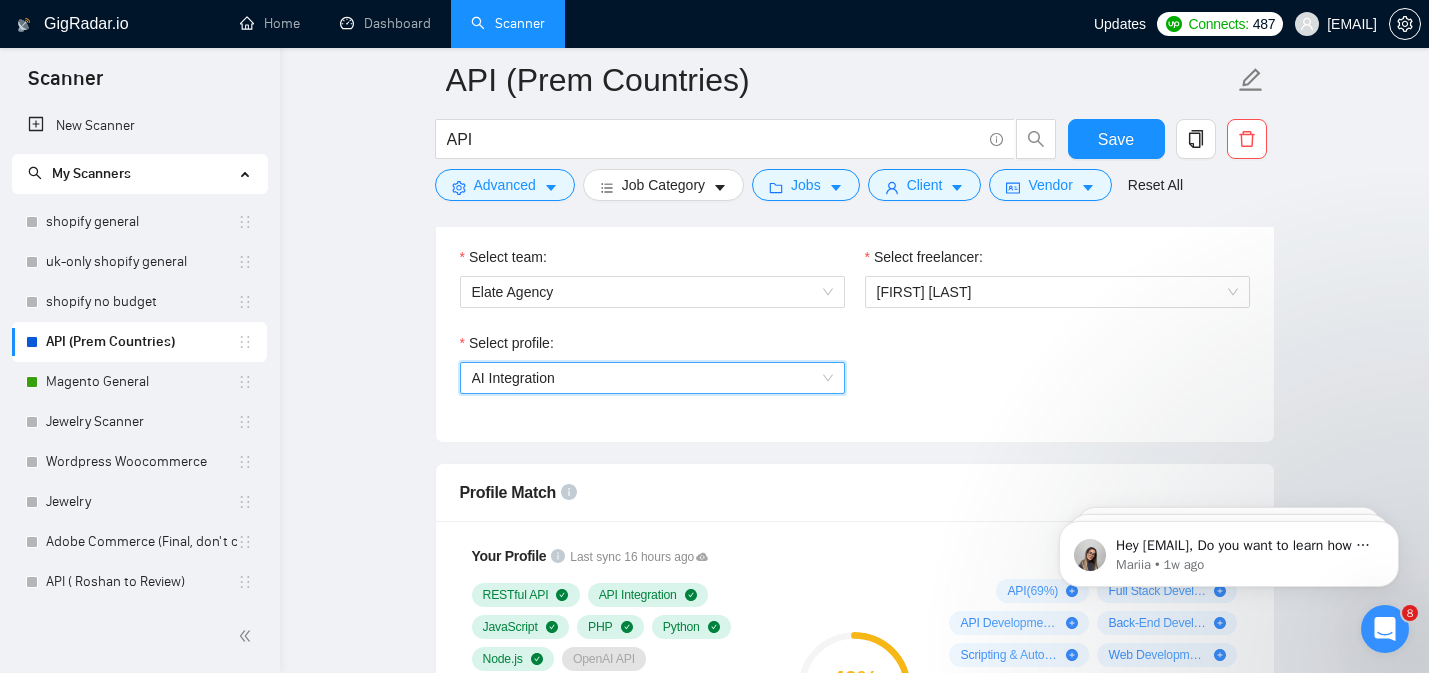 click on "Select profile: 1737190722364944384 AI Integration" at bounding box center [855, 375] 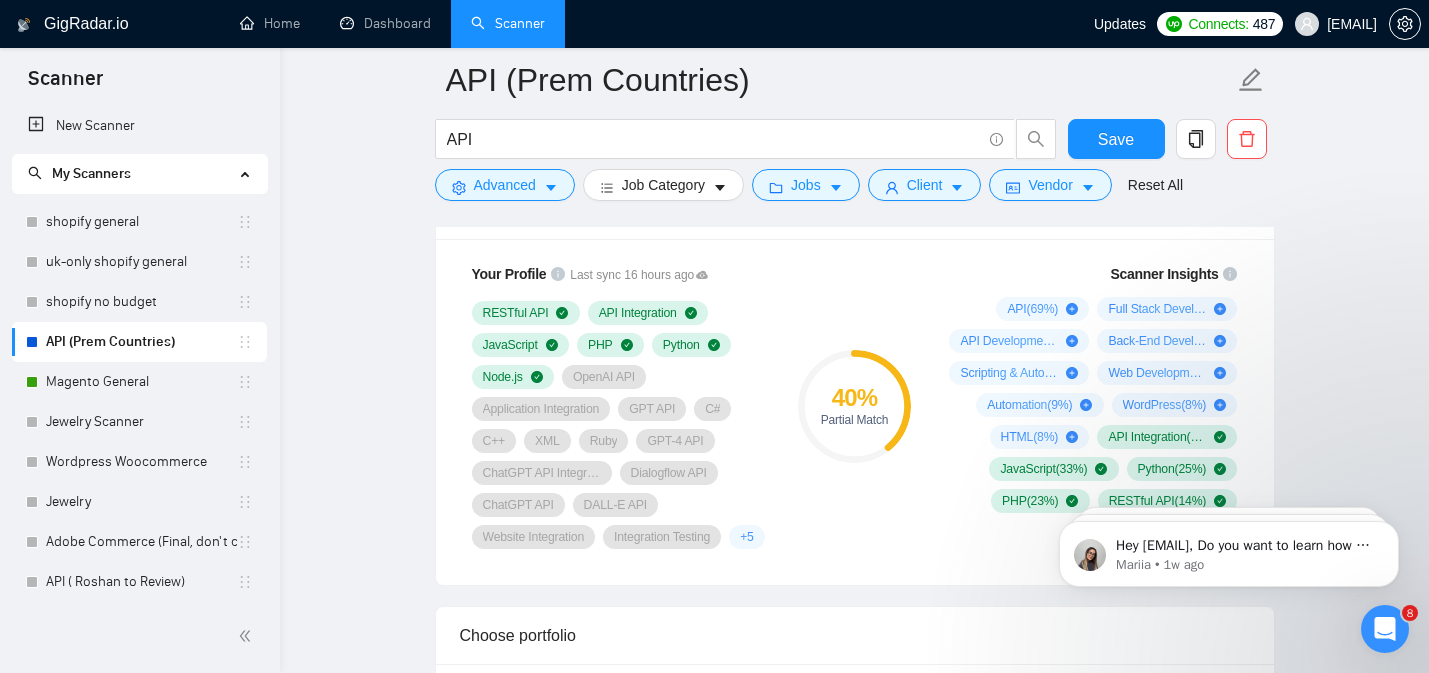 scroll, scrollTop: 1353, scrollLeft: 0, axis: vertical 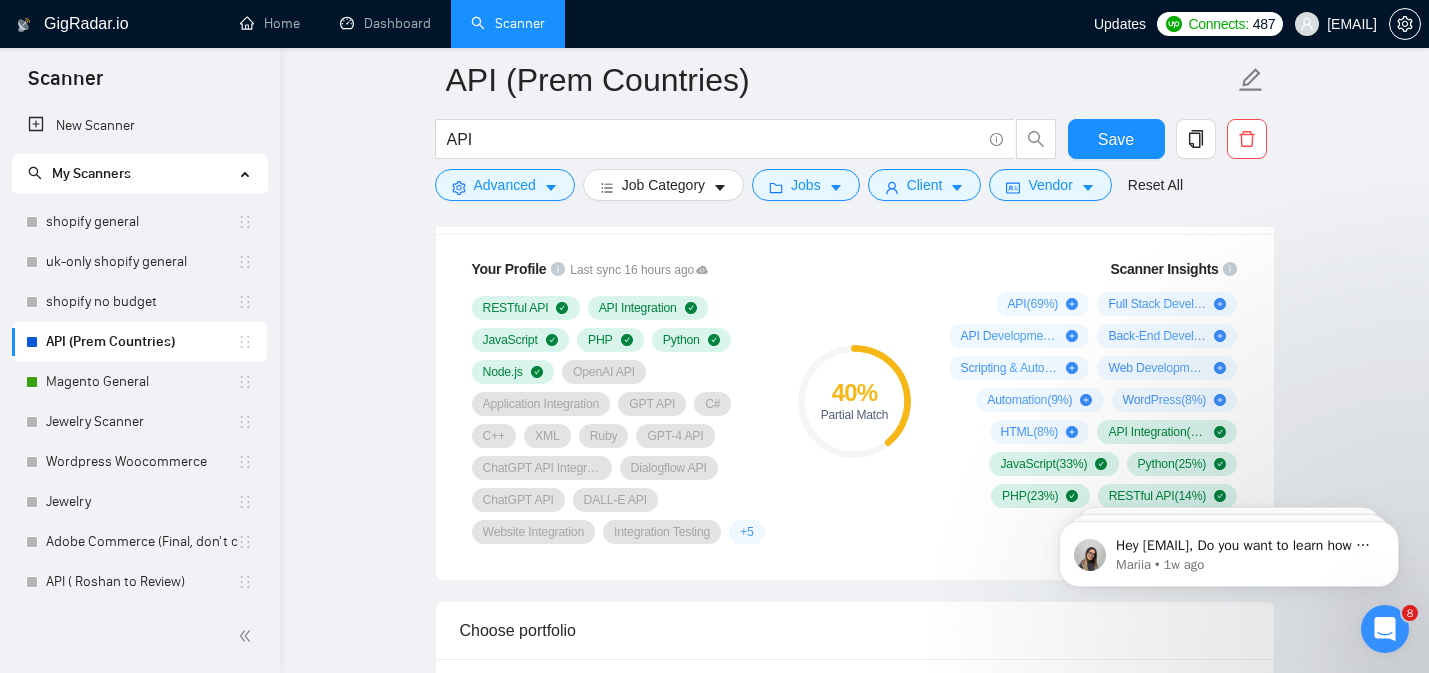 drag, startPoint x: 767, startPoint y: 535, endPoint x: 490, endPoint y: 323, distance: 348.81656 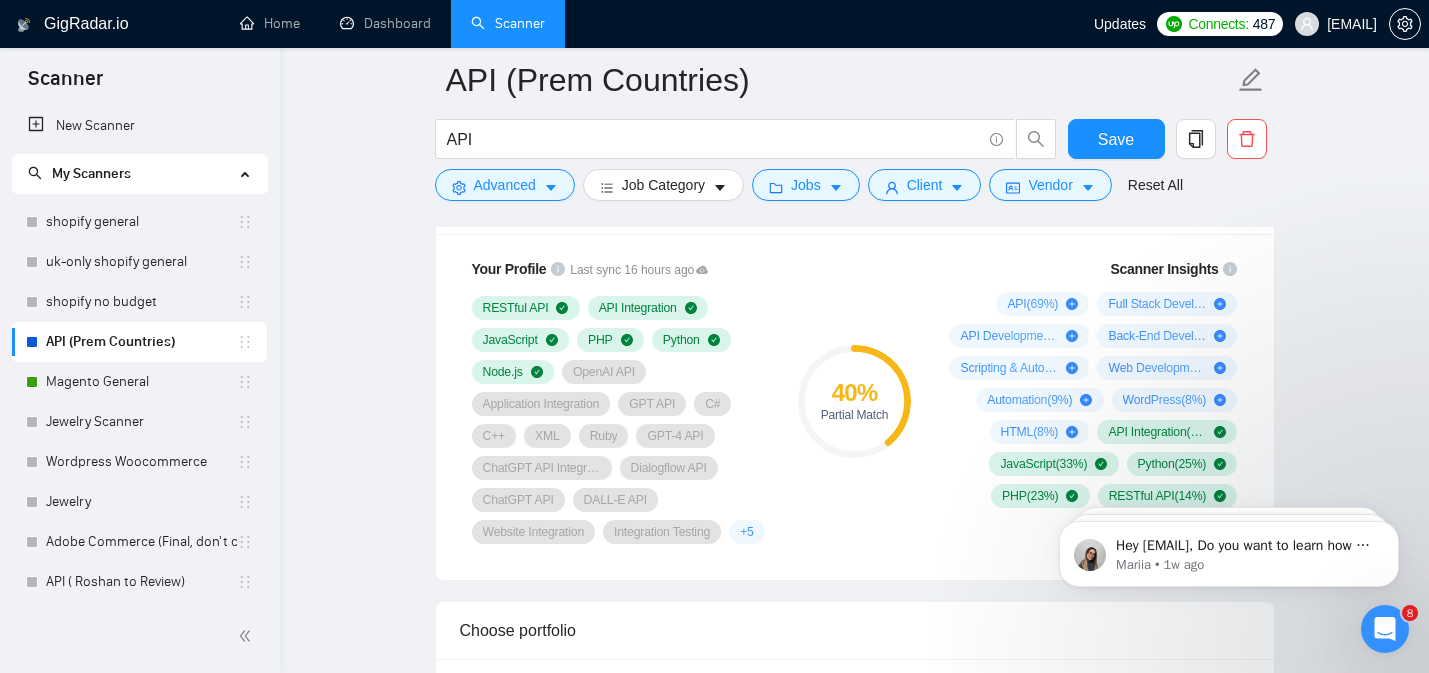 click on "40 % Partial Match" at bounding box center [854, 401] 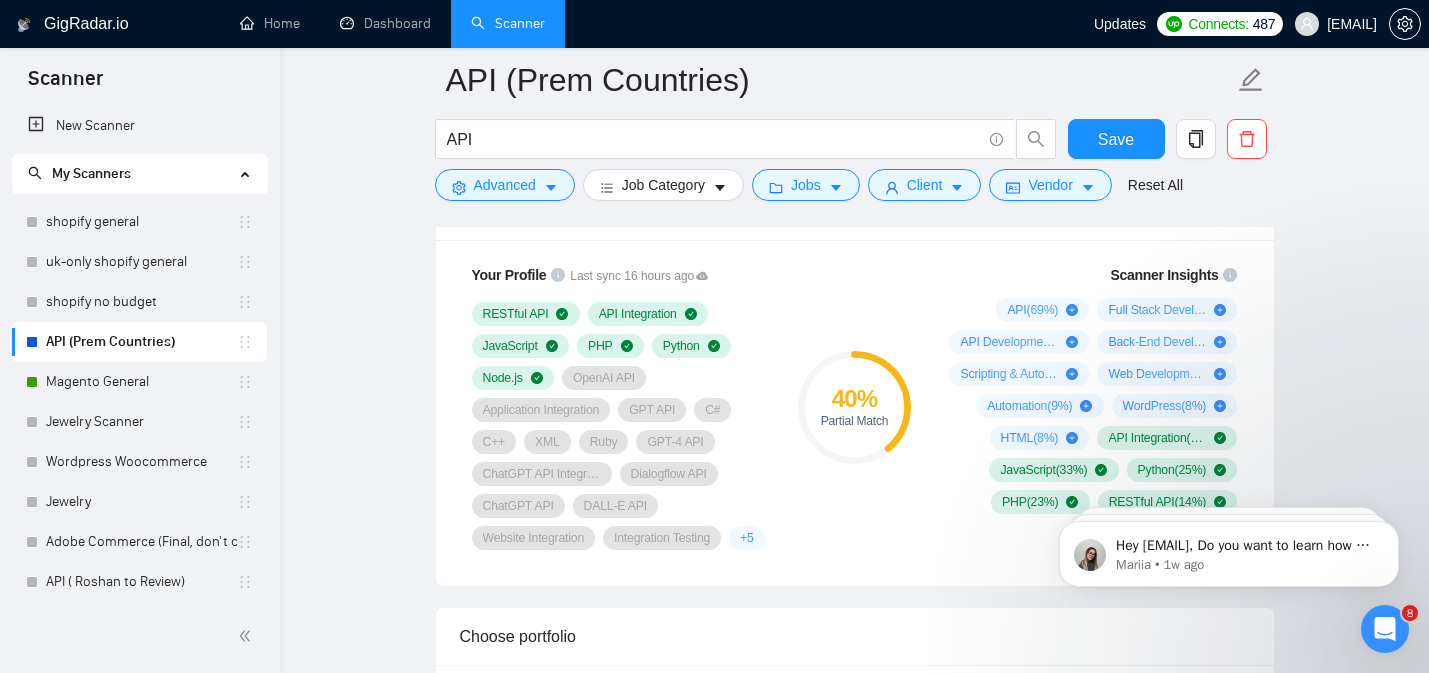 scroll, scrollTop: 1344, scrollLeft: 0, axis: vertical 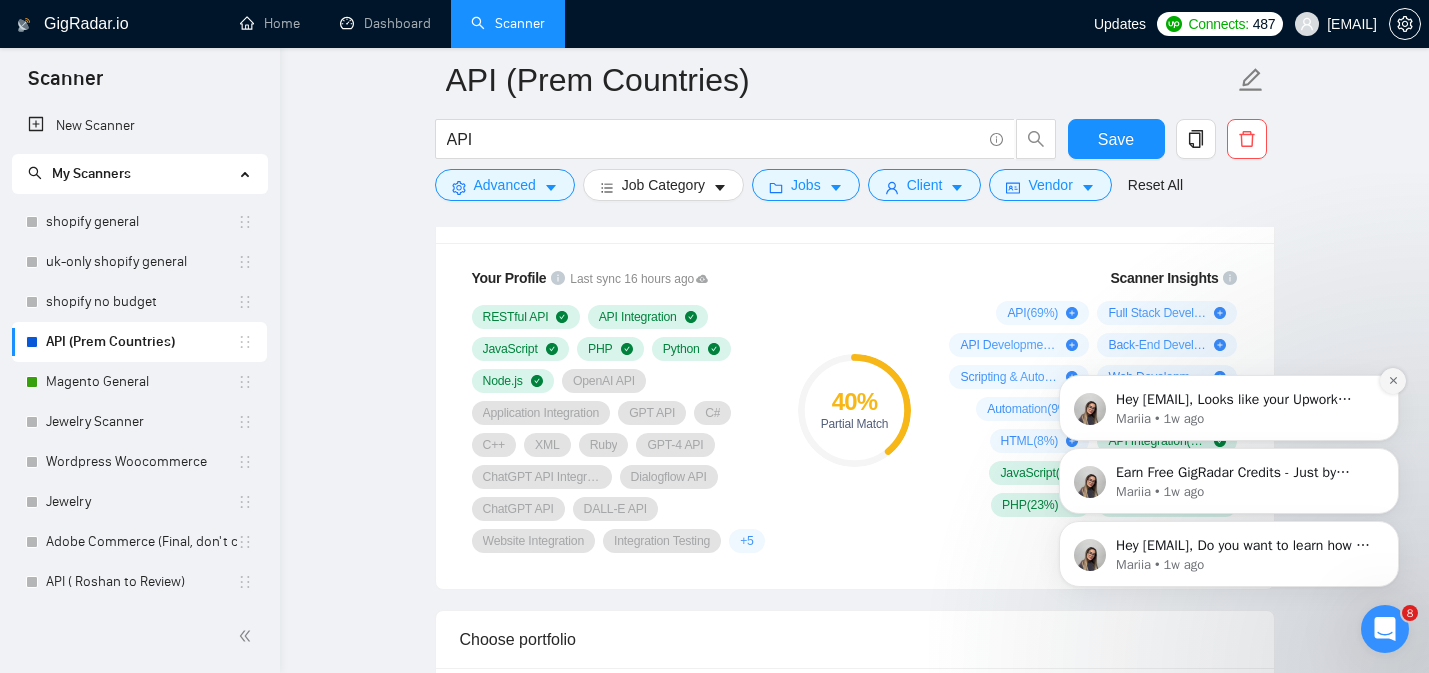 click at bounding box center (1393, 381) 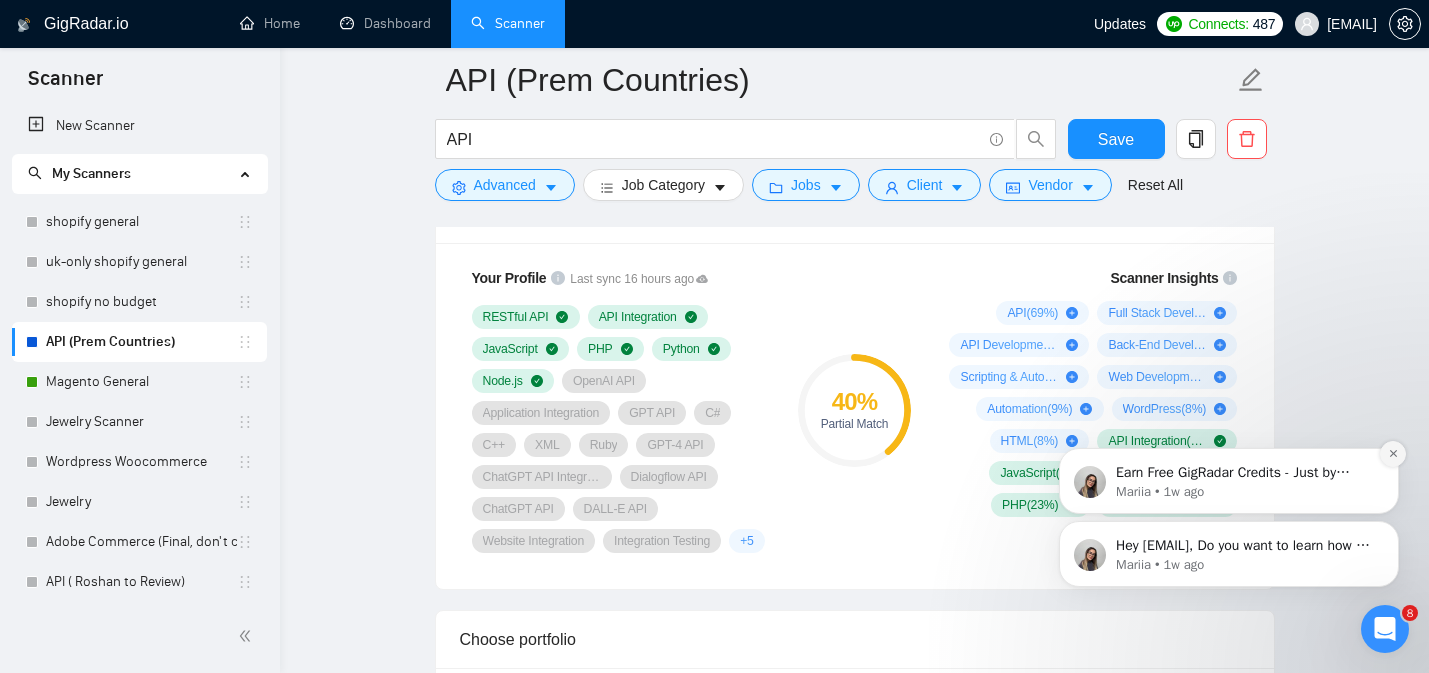 click 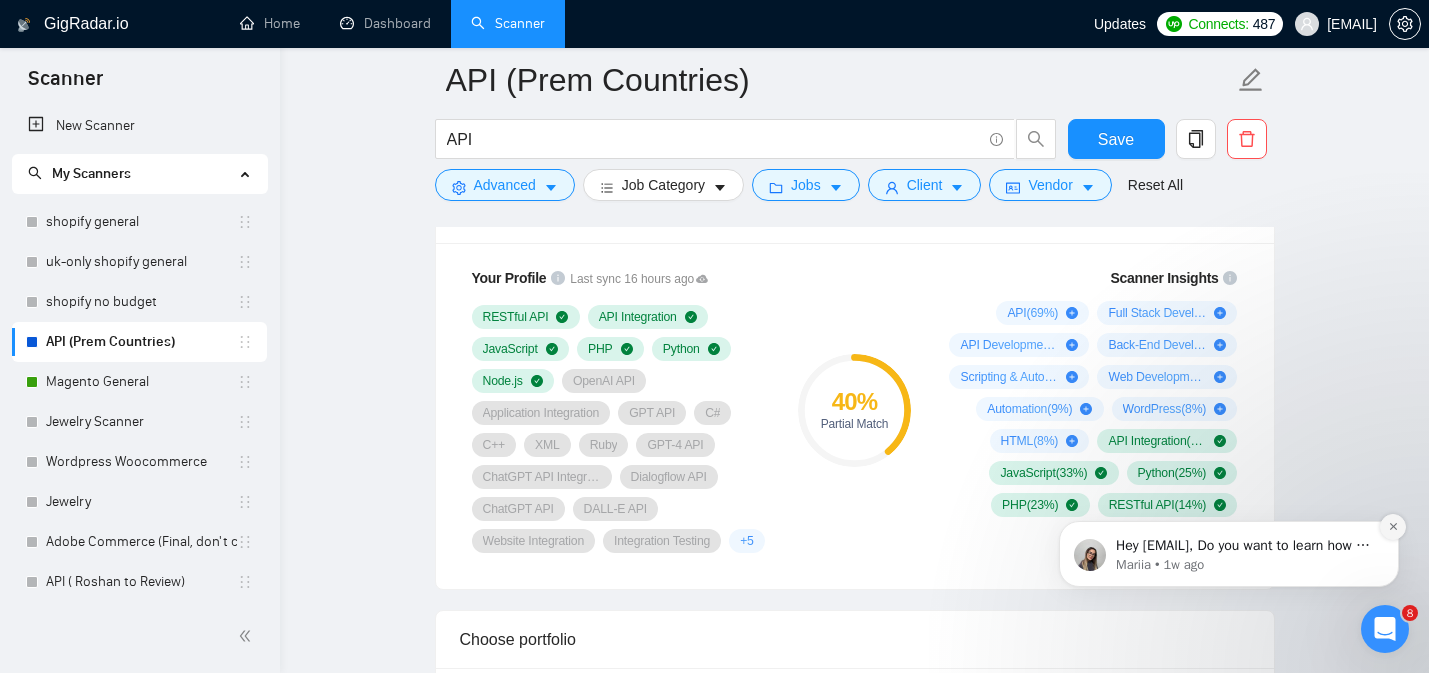 click 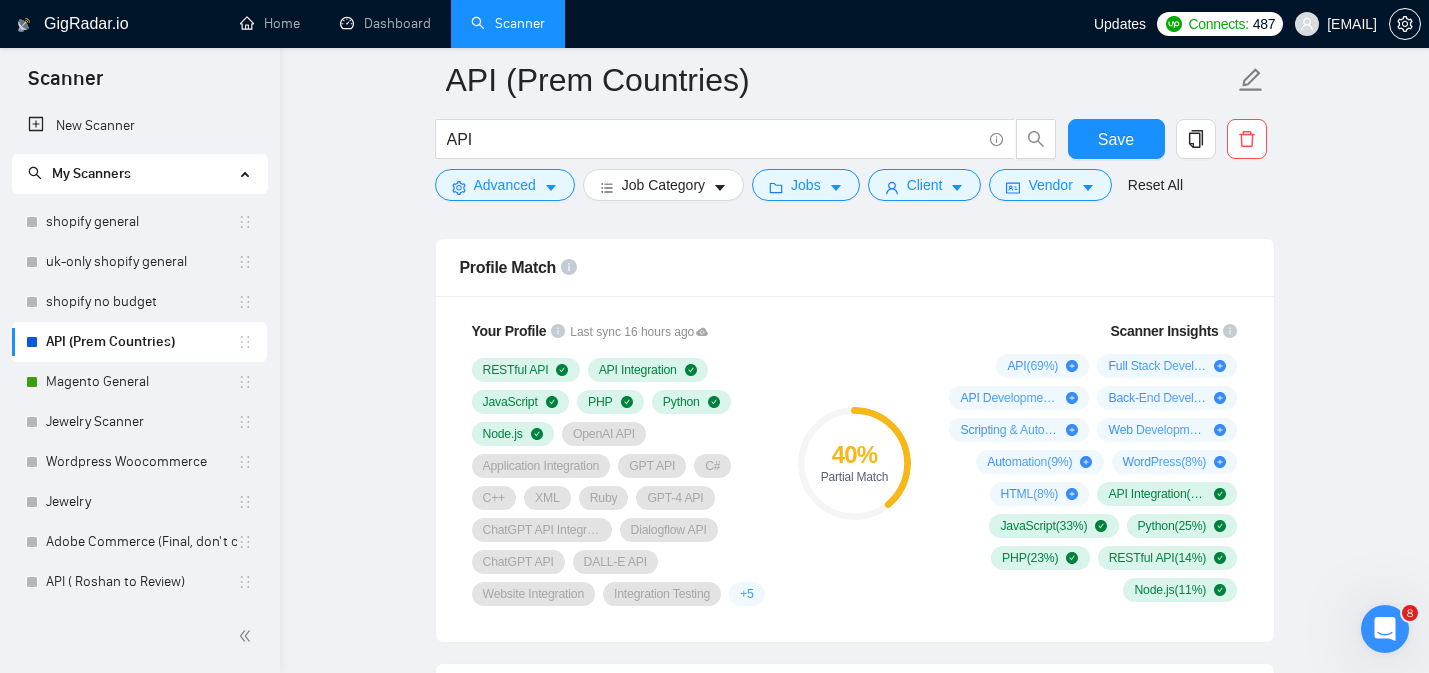 scroll, scrollTop: 1289, scrollLeft: 0, axis: vertical 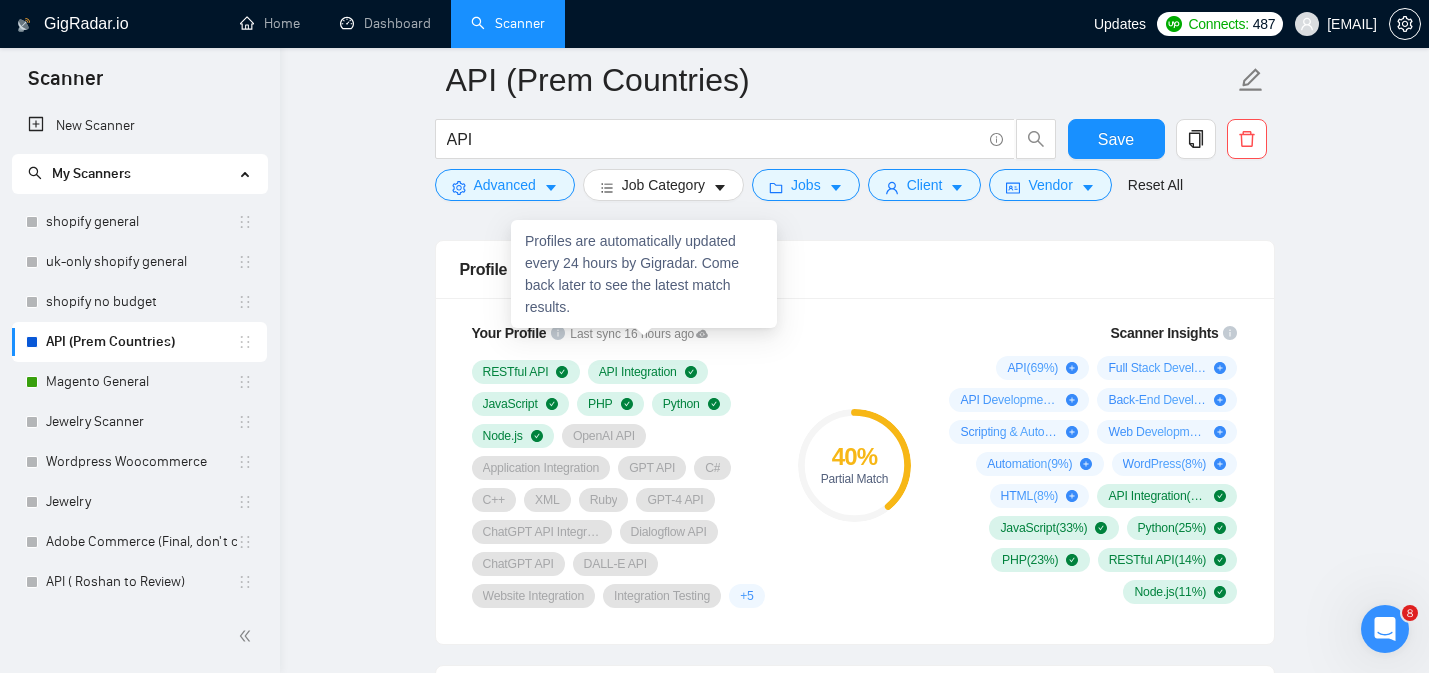 click 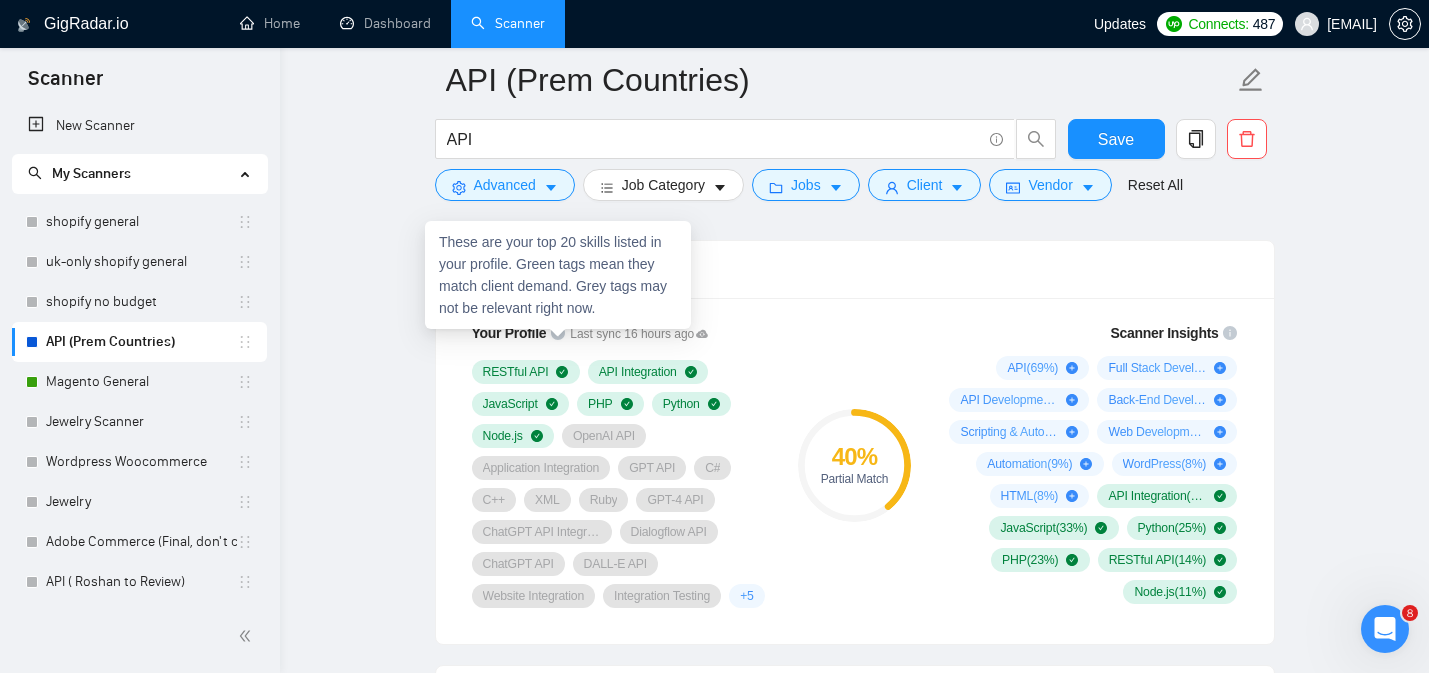 click 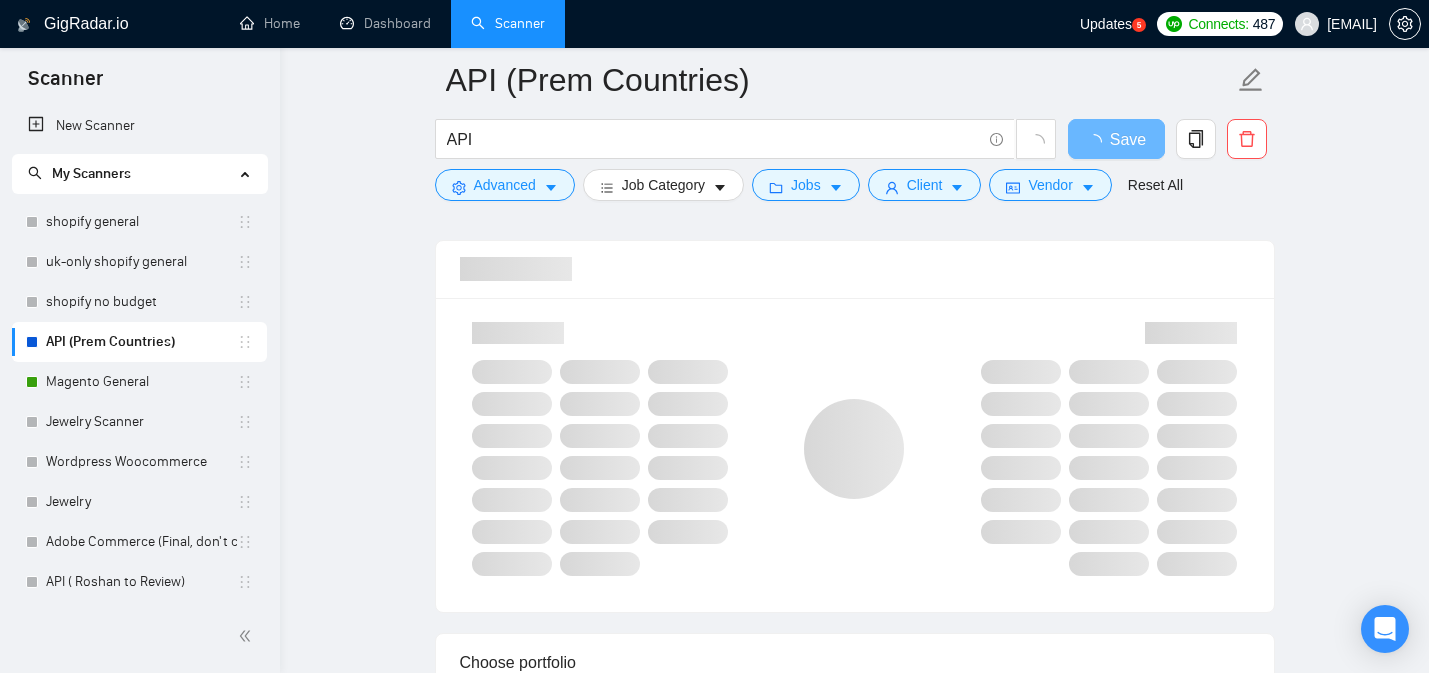 scroll, scrollTop: 1289, scrollLeft: 0, axis: vertical 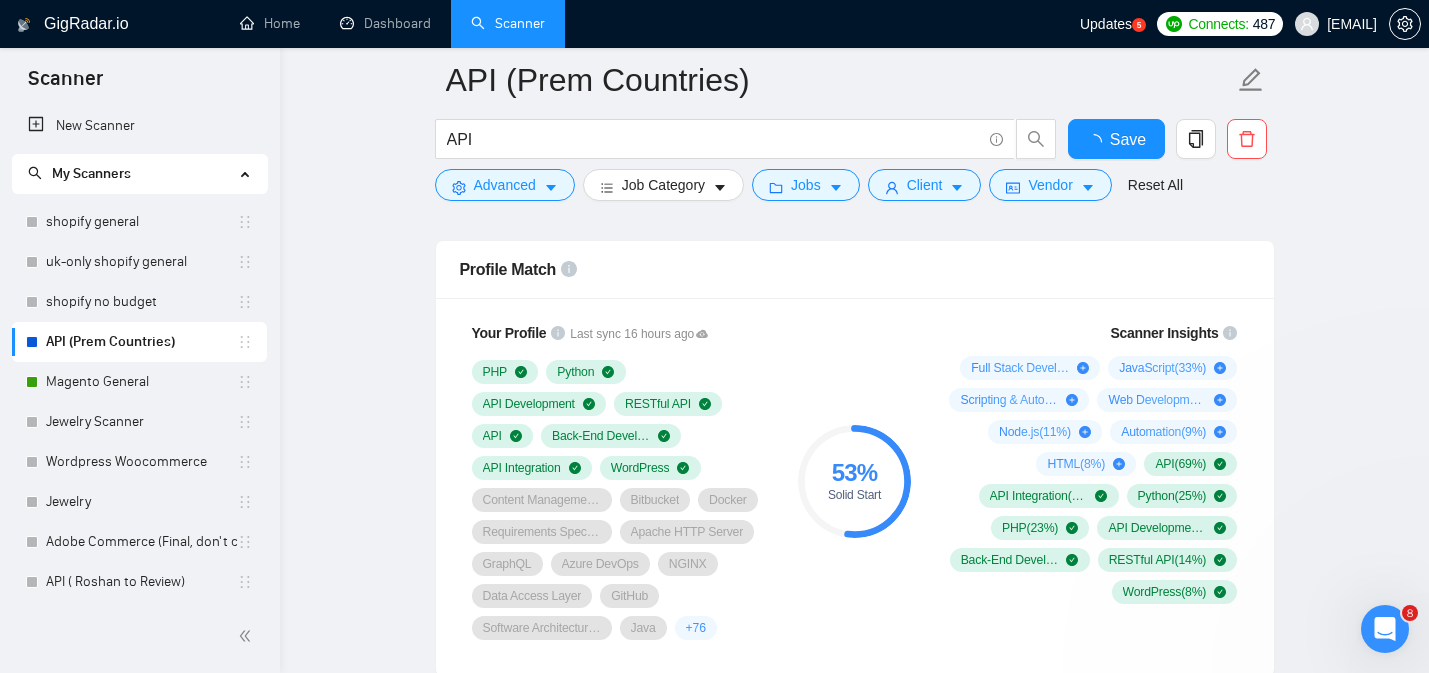 type 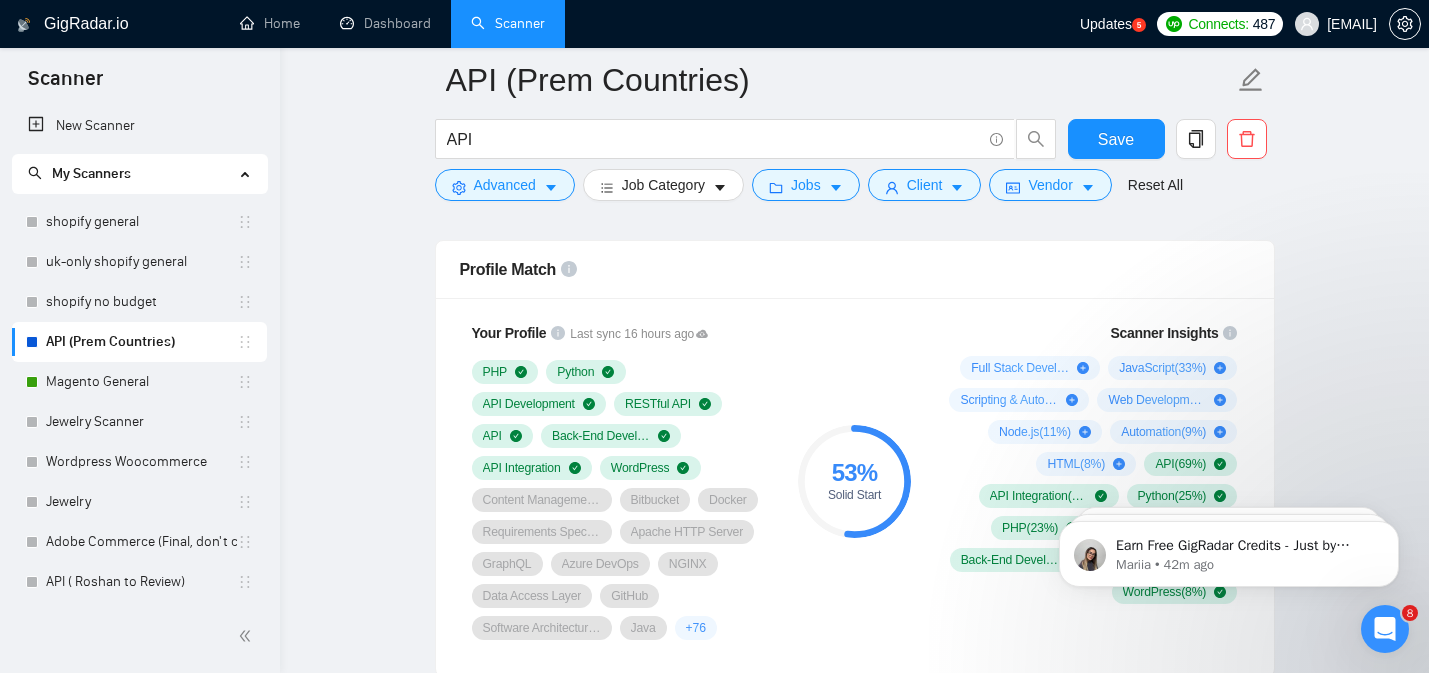 scroll, scrollTop: 0, scrollLeft: 0, axis: both 